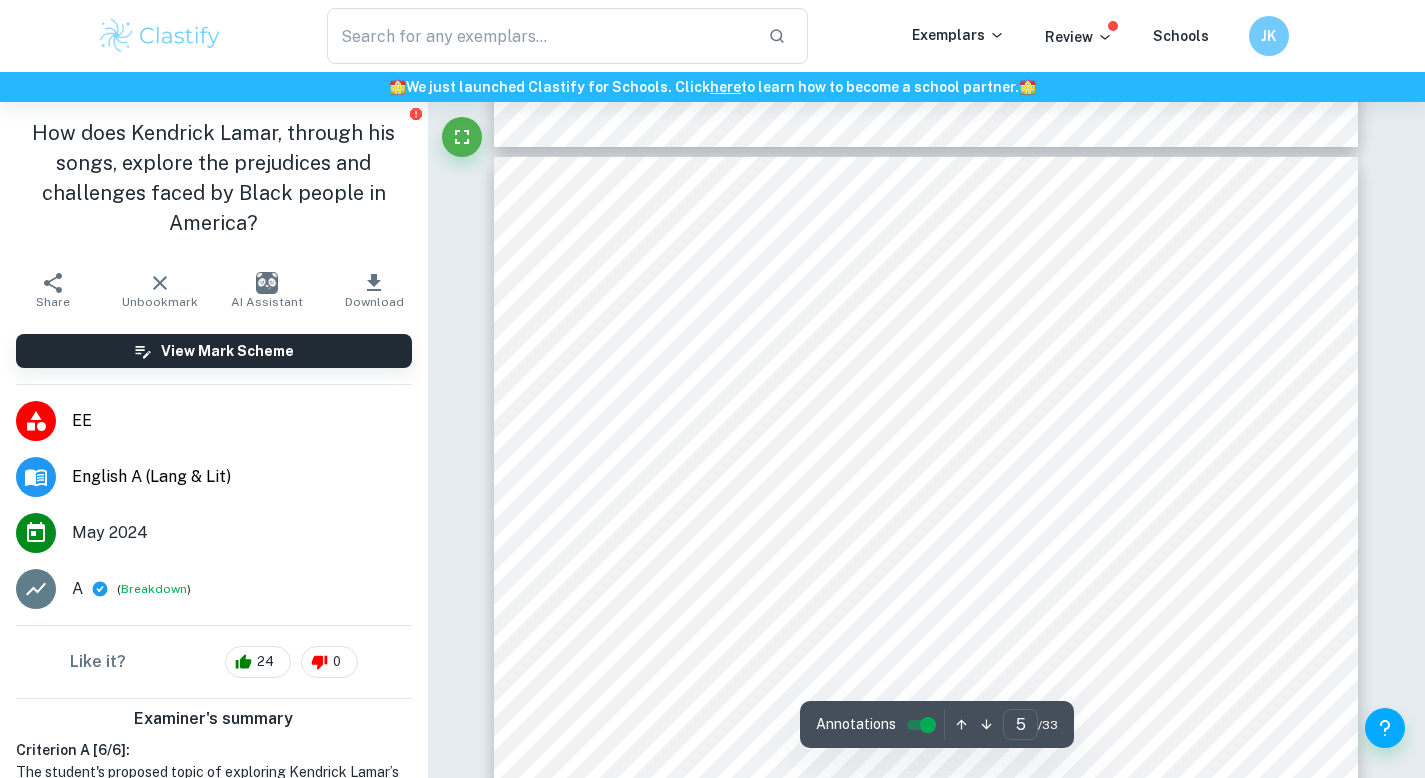 scroll, scrollTop: 4710, scrollLeft: 0, axis: vertical 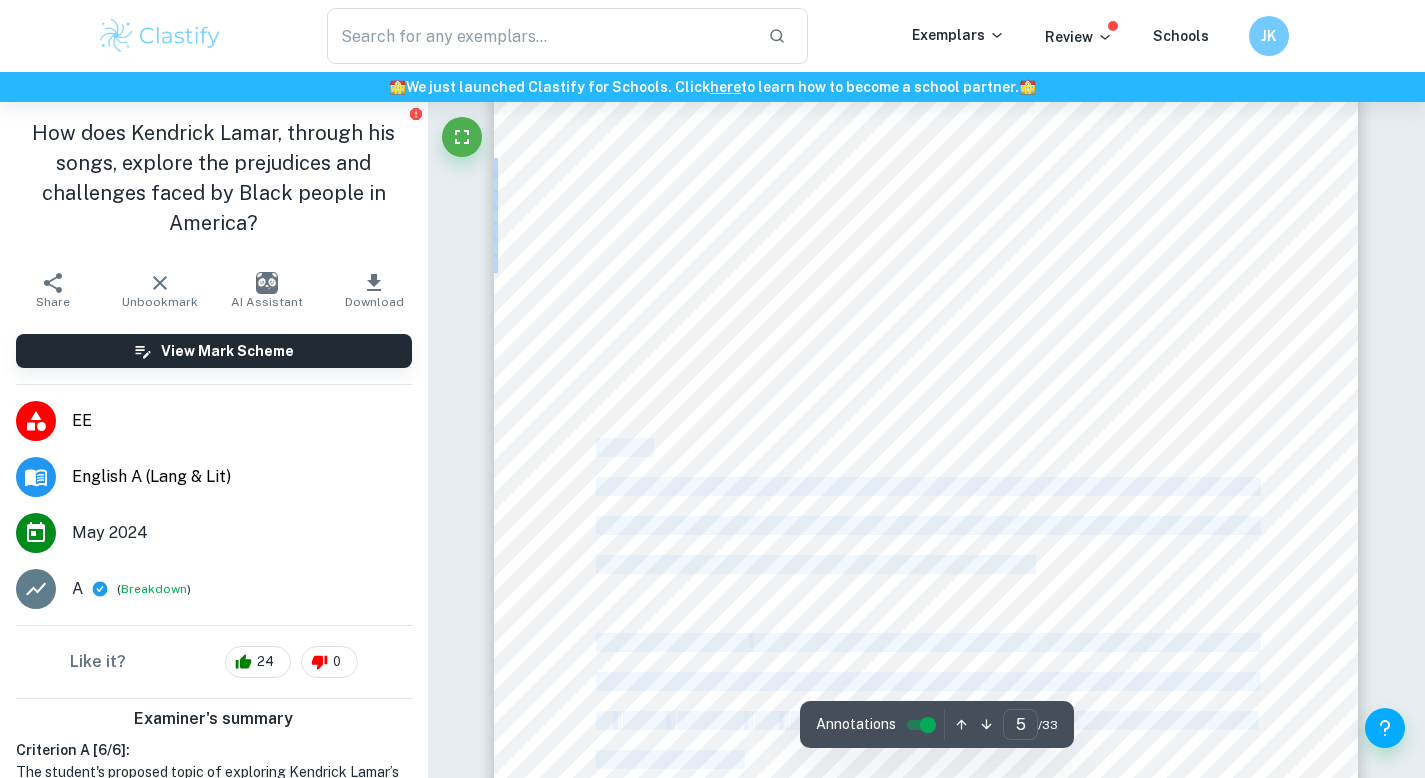 drag, startPoint x: 596, startPoint y: 452, endPoint x: 744, endPoint y: 758, distance: 339.91174 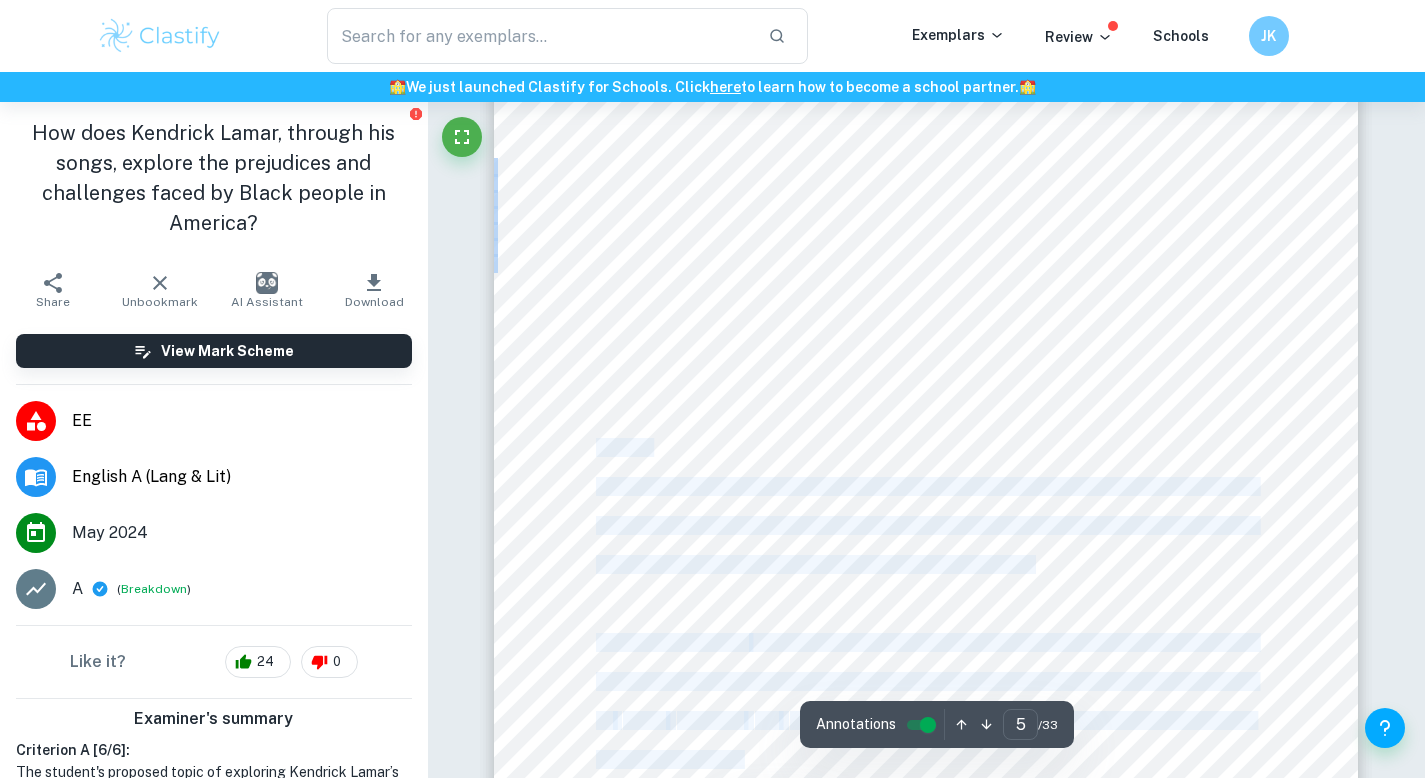 copy on "Alright The first song explored is <Alright= and it was written by Kendrick Lamar, Kawan Prather, Pharrell Williams, and Sounwave. The song is saturated with themes of police brutality, racism, and addiction which is depicted through Kendrick9s perspective. The song starts with < Alls my life I has to fight, nigga=, the opening line of the song emphasizes how Kendrick Lamar has had to fight his whole life due to being born into a community riddled by   crime,   addiction,   and   abuse, something ubiquitous in impoverished African American neighborhoods in [COUNTRY]." 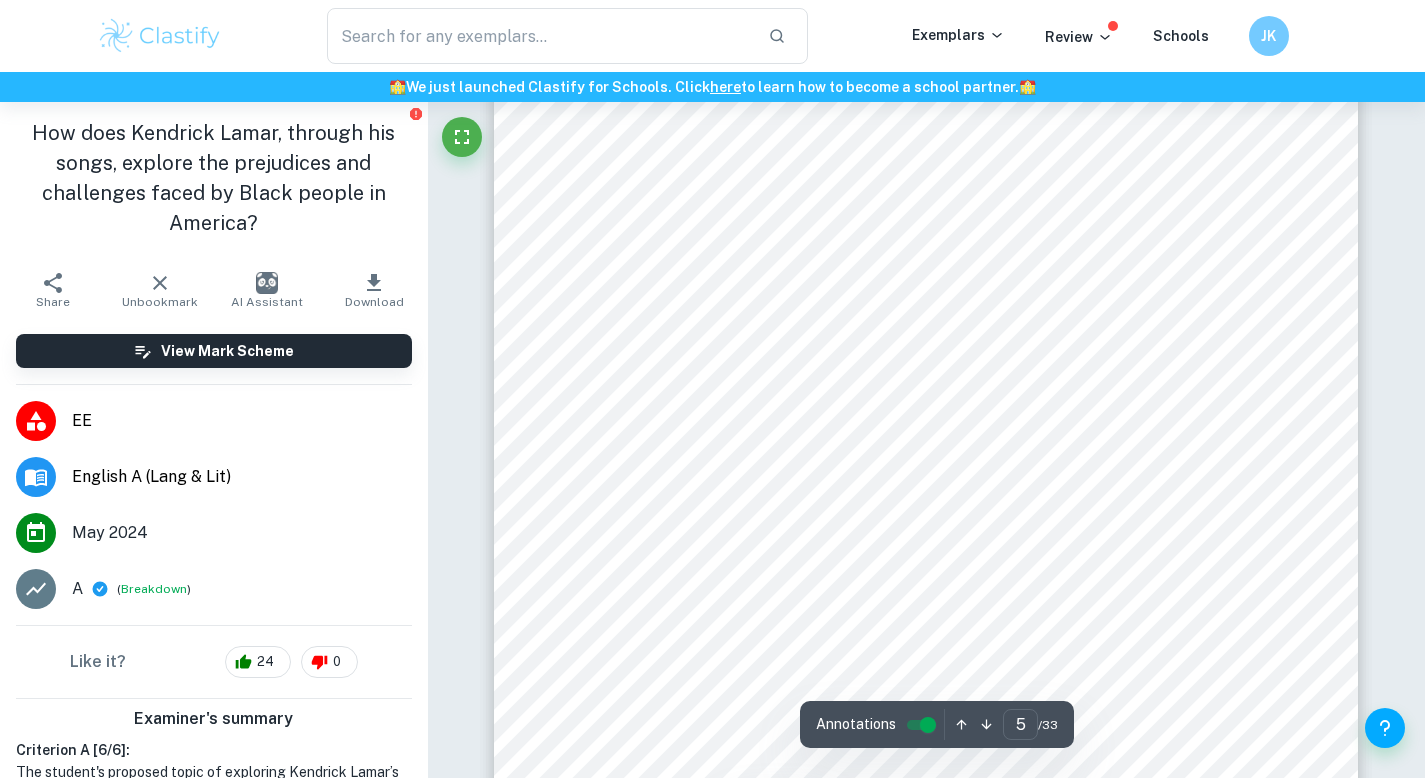 drag, startPoint x: 1062, startPoint y: 433, endPoint x: 1062, endPoint y: 420, distance: 13 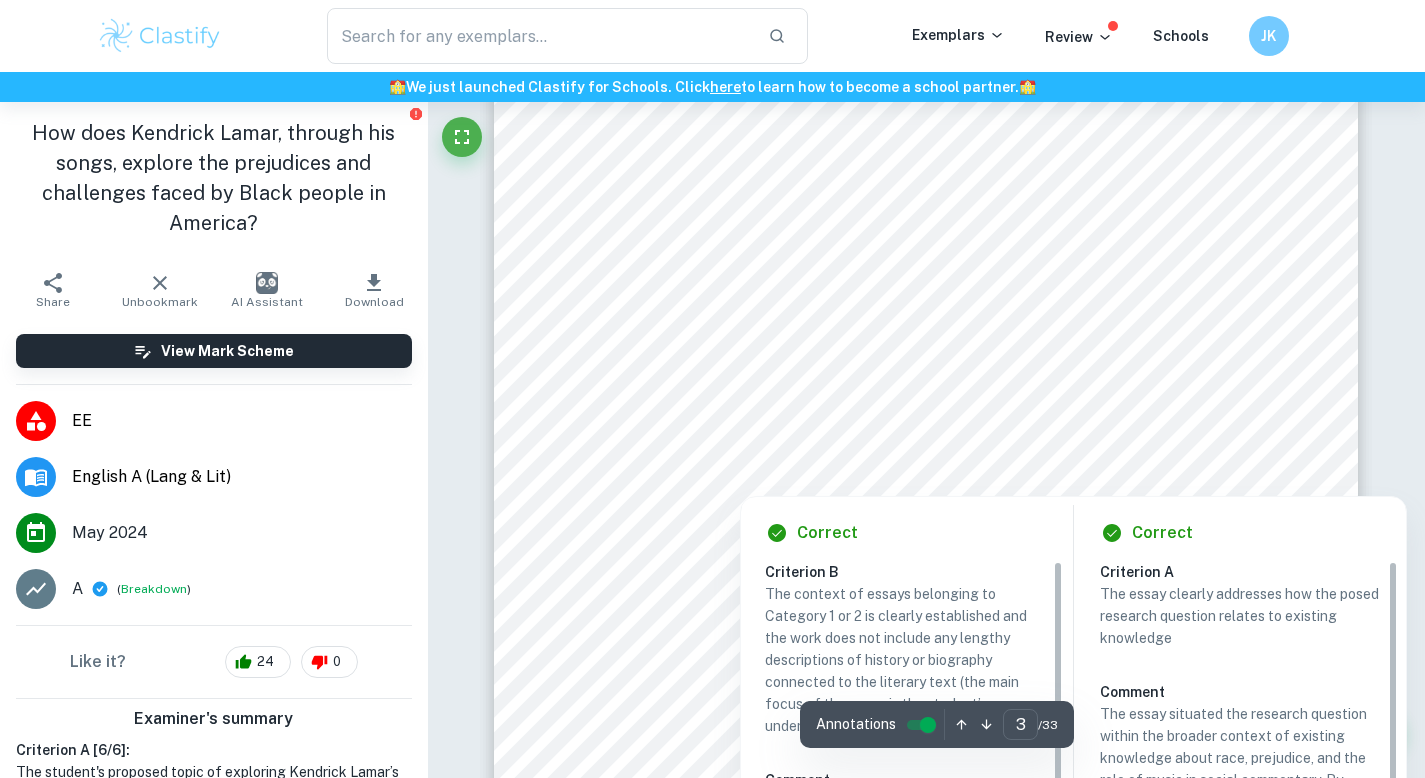 scroll, scrollTop: 3172, scrollLeft: 0, axis: vertical 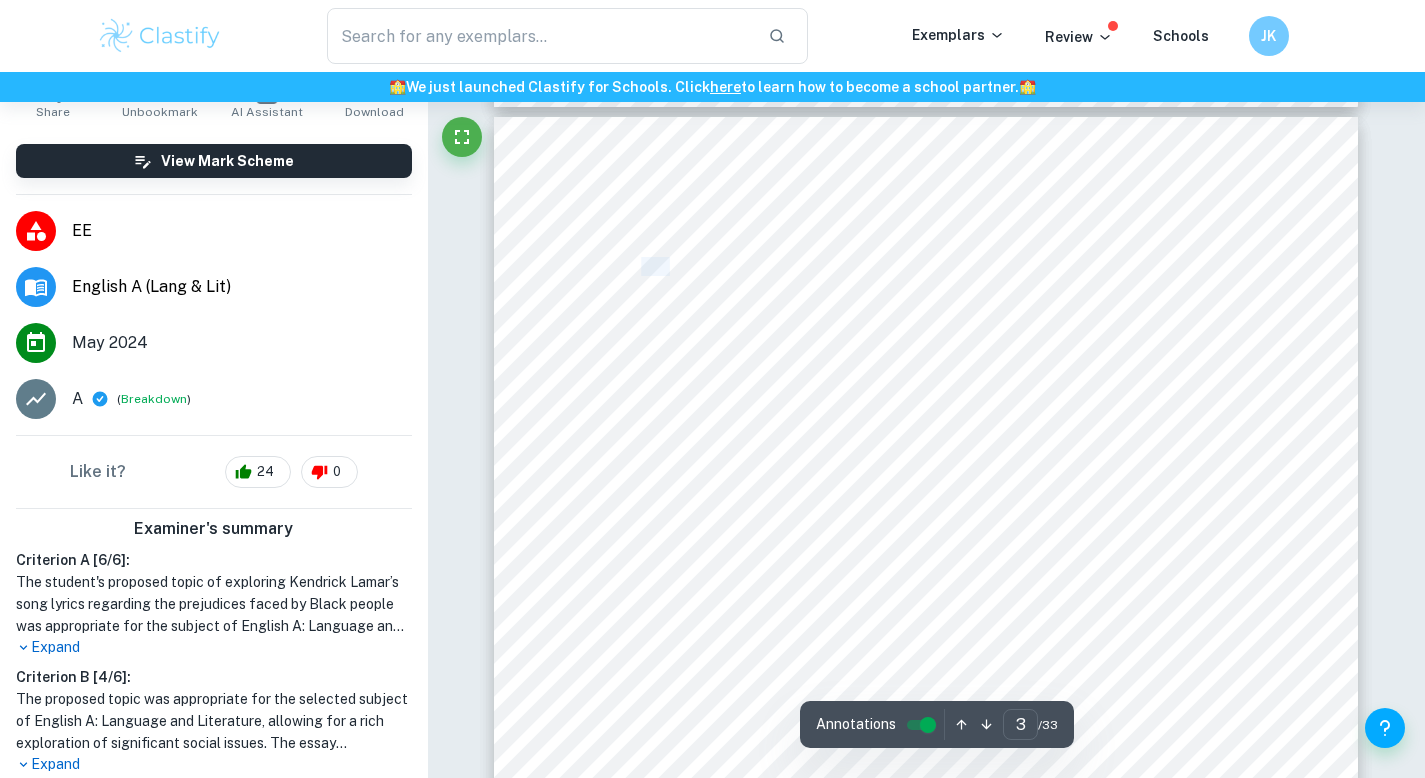 drag, startPoint x: 645, startPoint y: 265, endPoint x: 674, endPoint y: 265, distance: 29 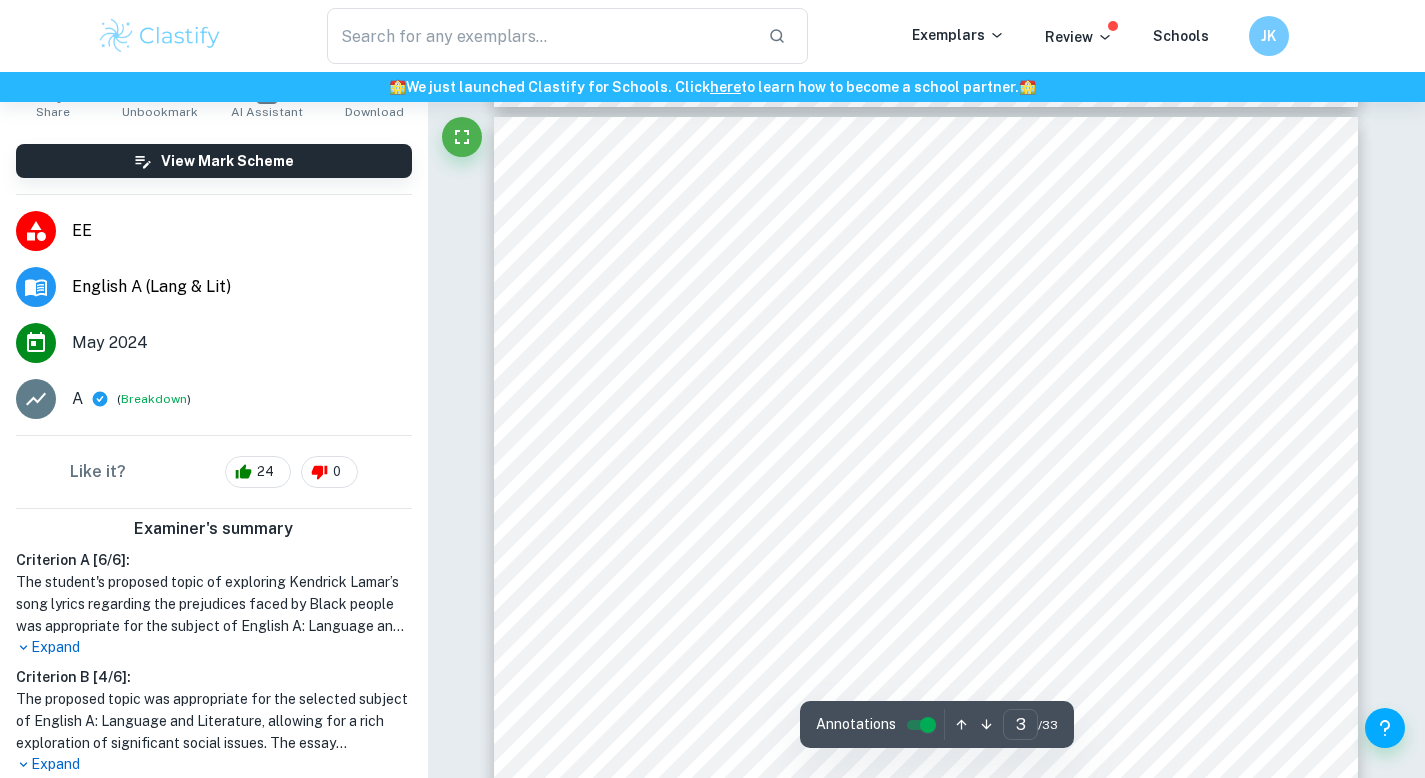 click on "The word <prejudice= is defined as a preconceived notion that leads to hostility towards a" at bounding box center (926, 267) 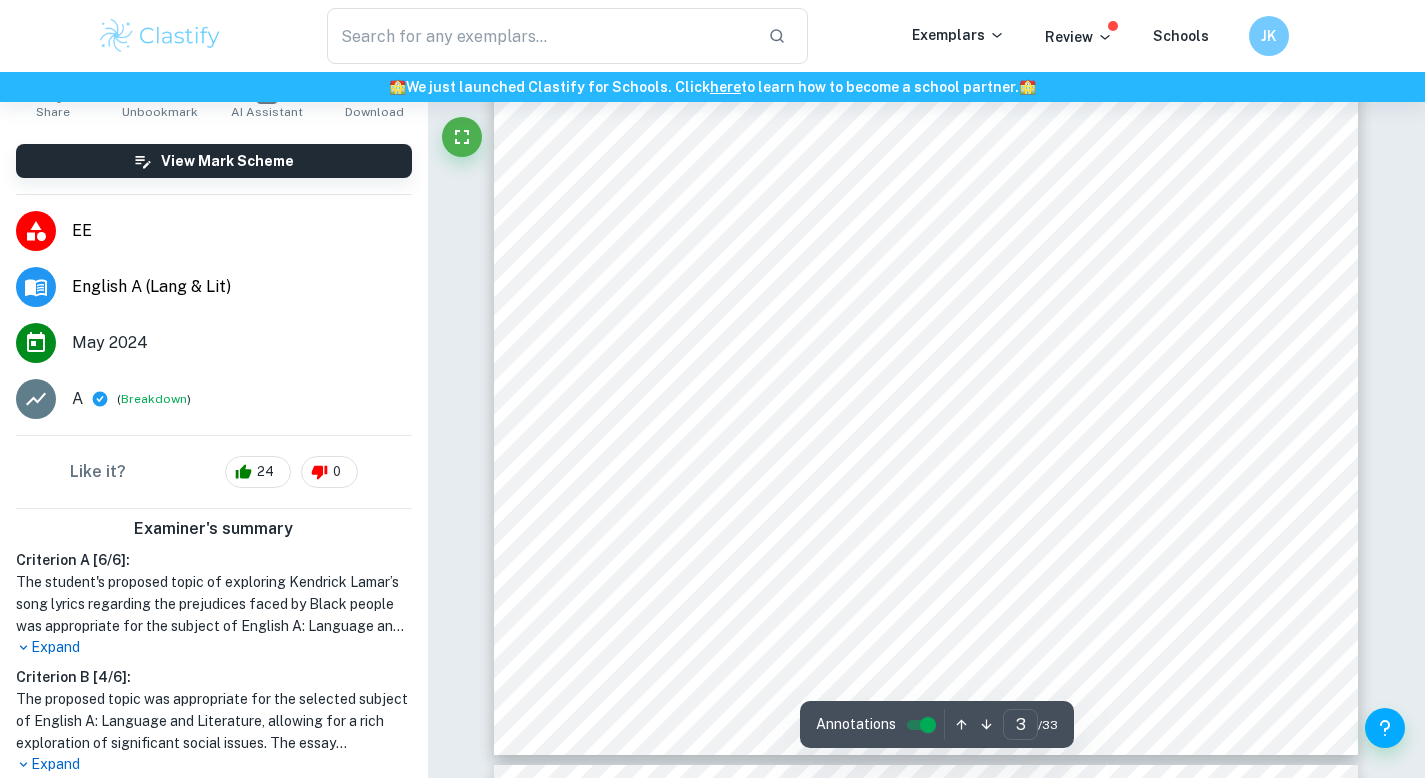 scroll, scrollTop: 2064, scrollLeft: 0, axis: vertical 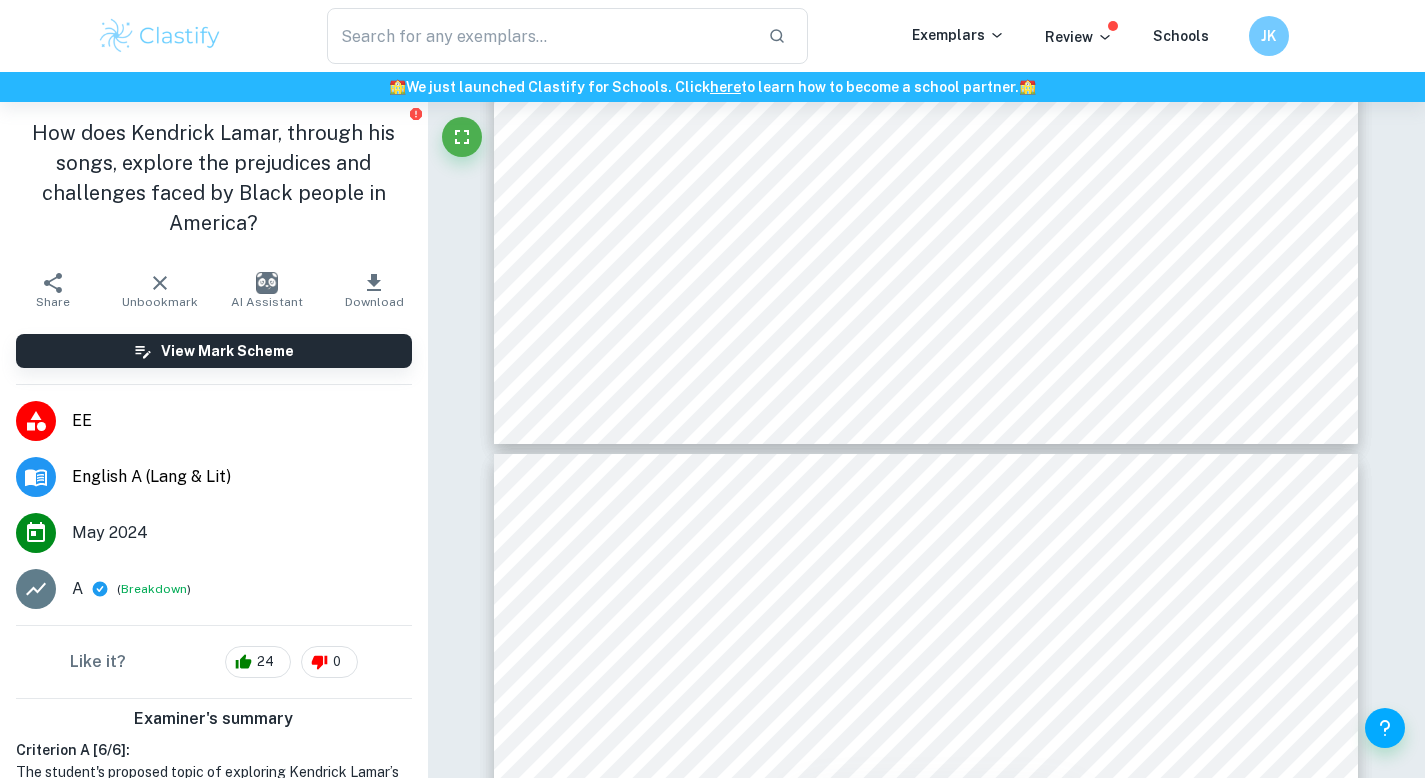 click at bounding box center (267, 283) 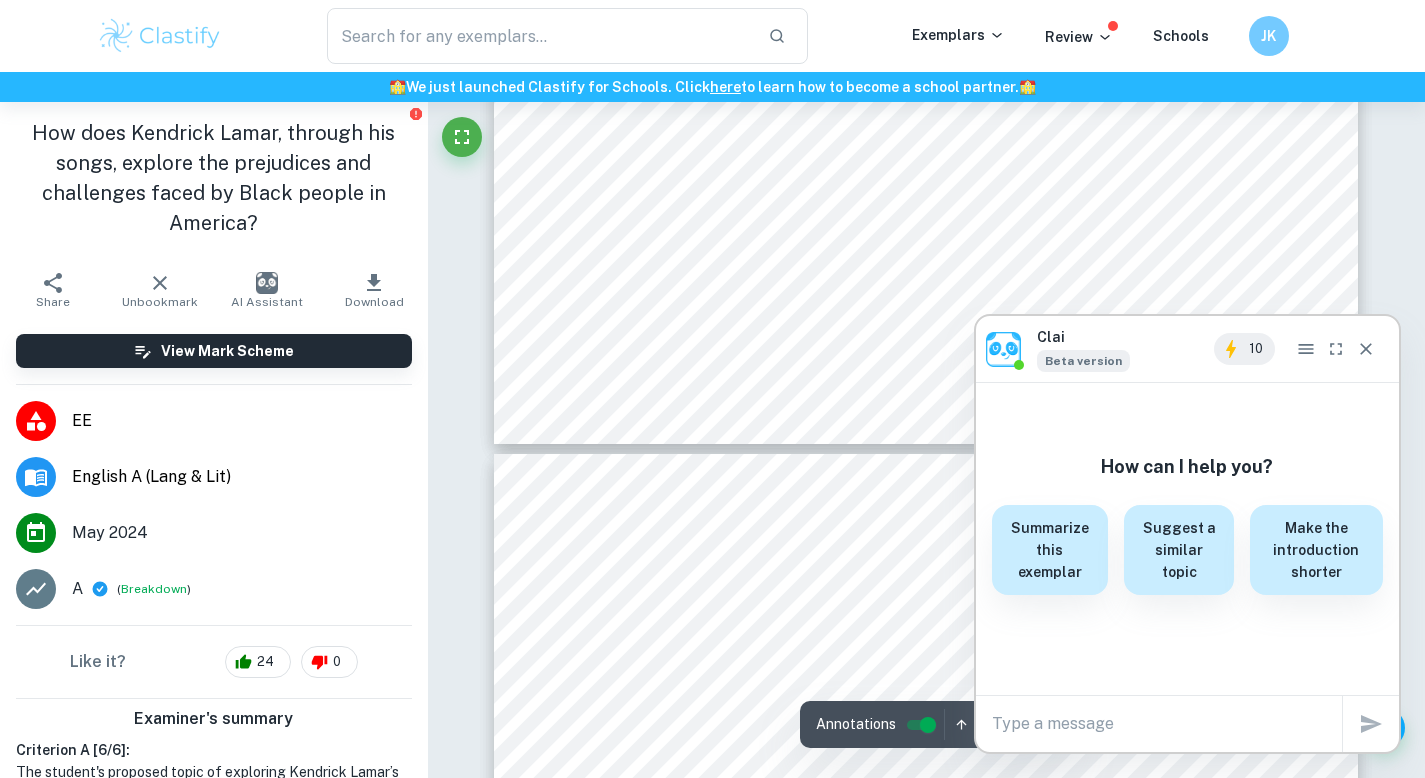 click on "x" at bounding box center (1167, 724) 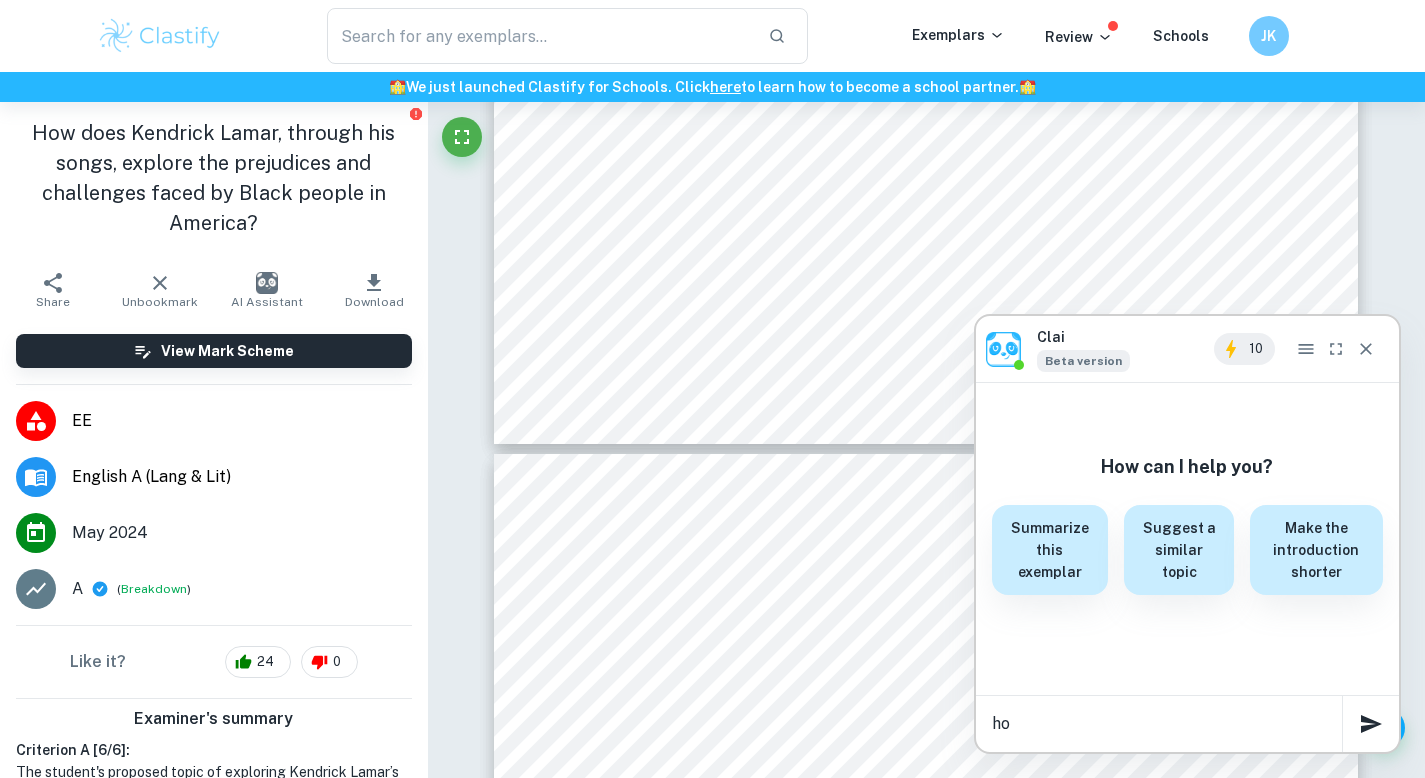type on "h" 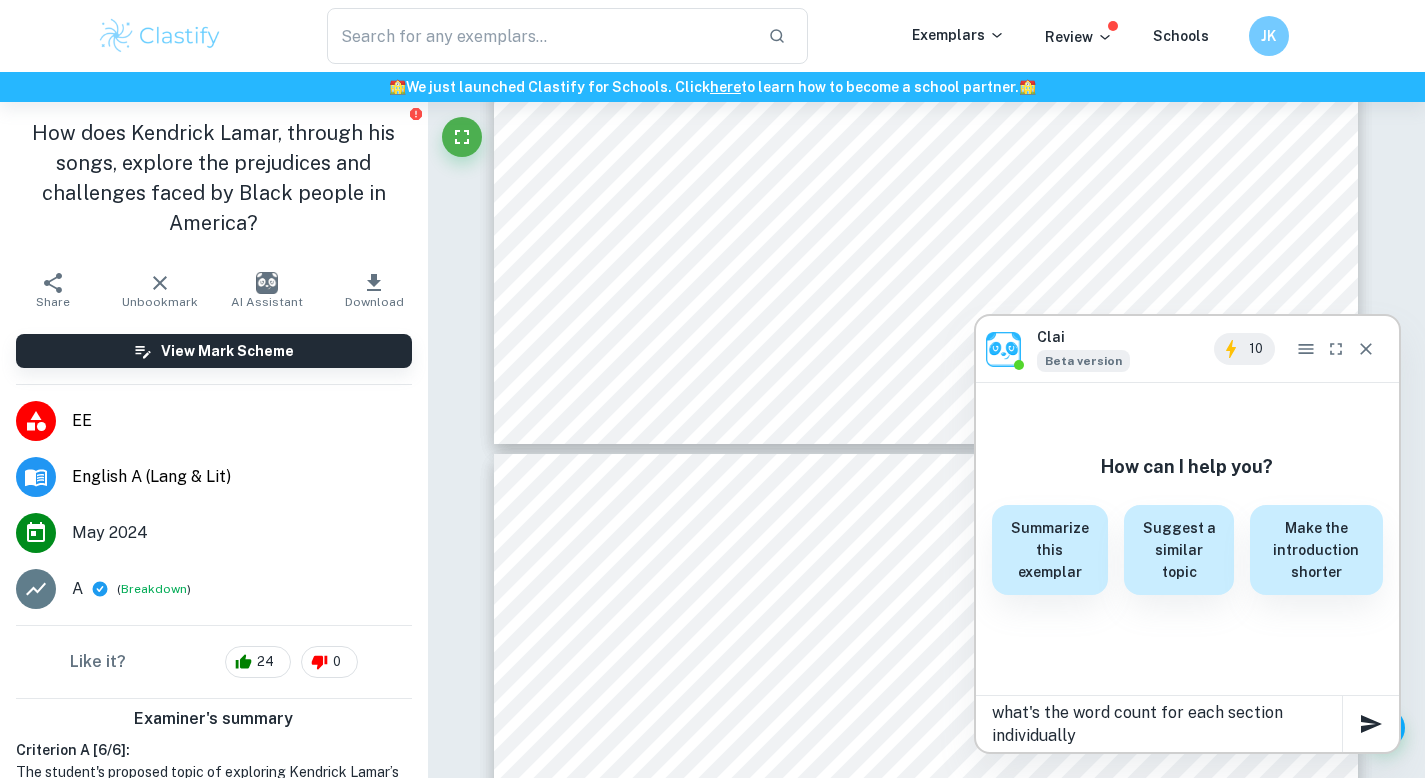 type on "what's the word count for each section individually?" 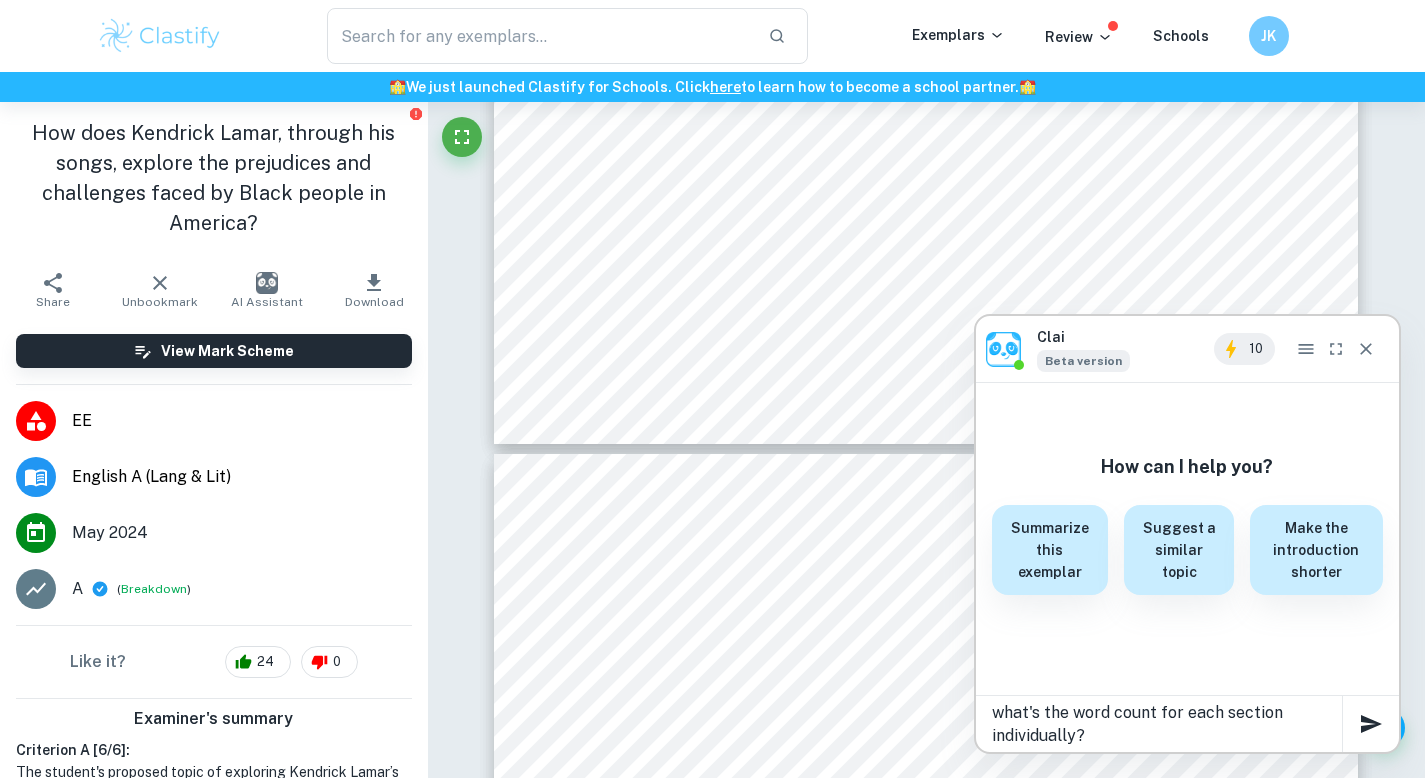 type 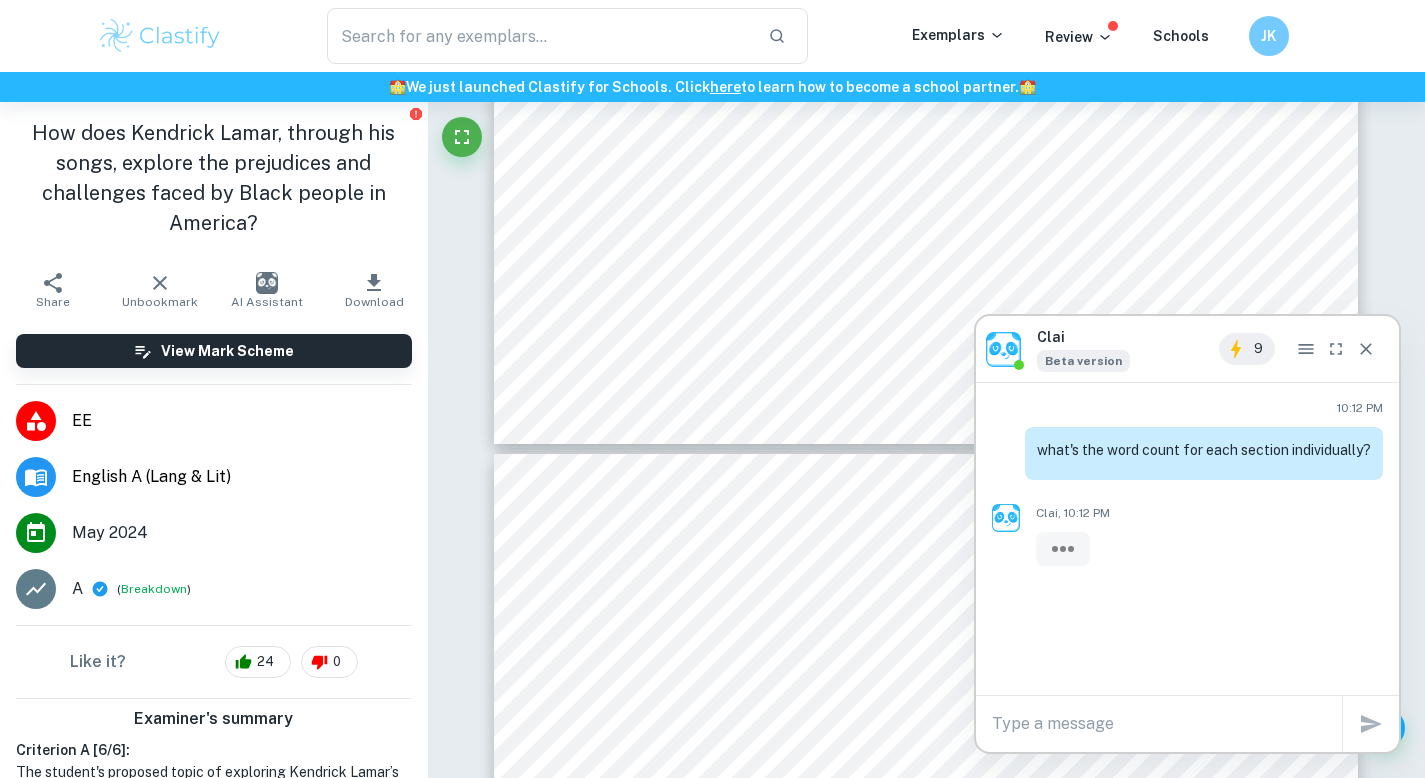 scroll, scrollTop: 0, scrollLeft: 0, axis: both 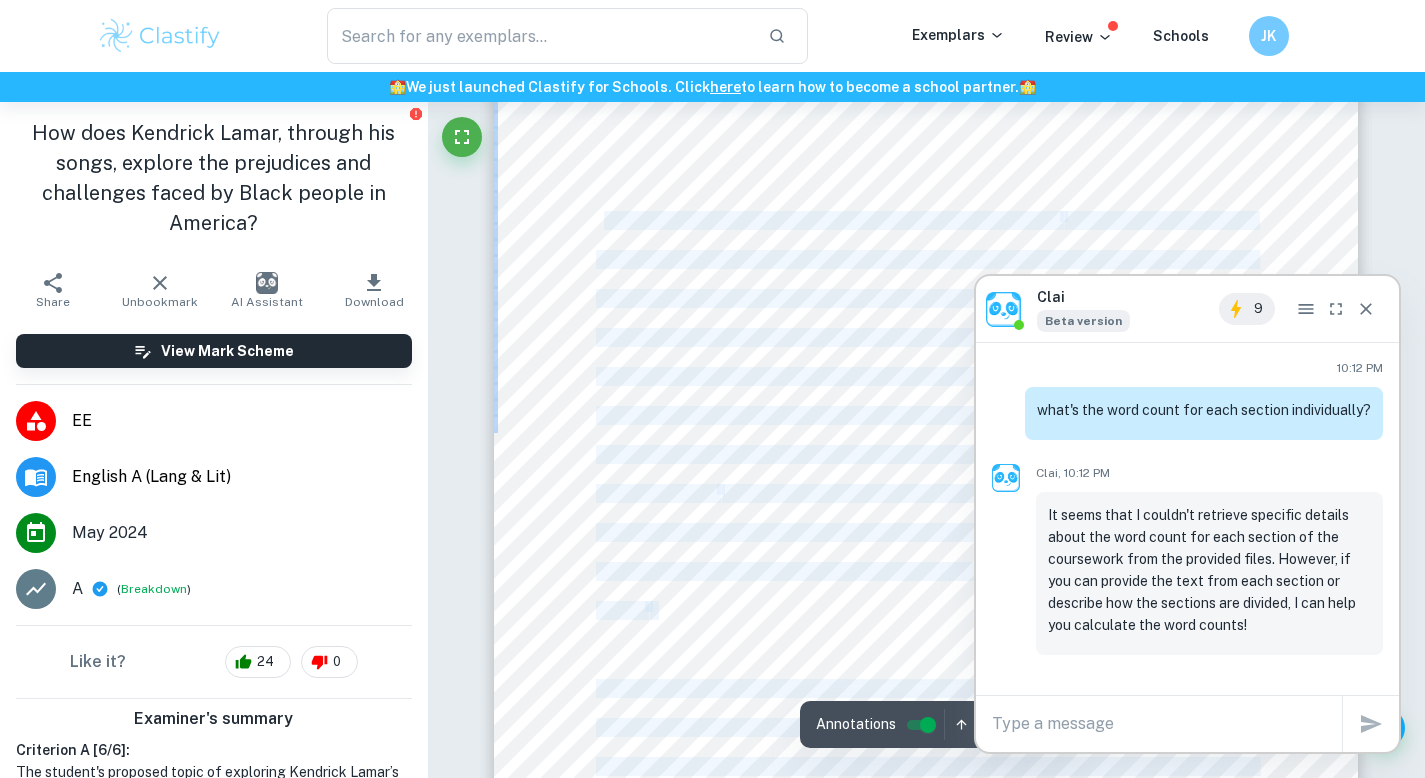 drag, startPoint x: 592, startPoint y: 181, endPoint x: 563, endPoint y: 160, distance: 35.805027 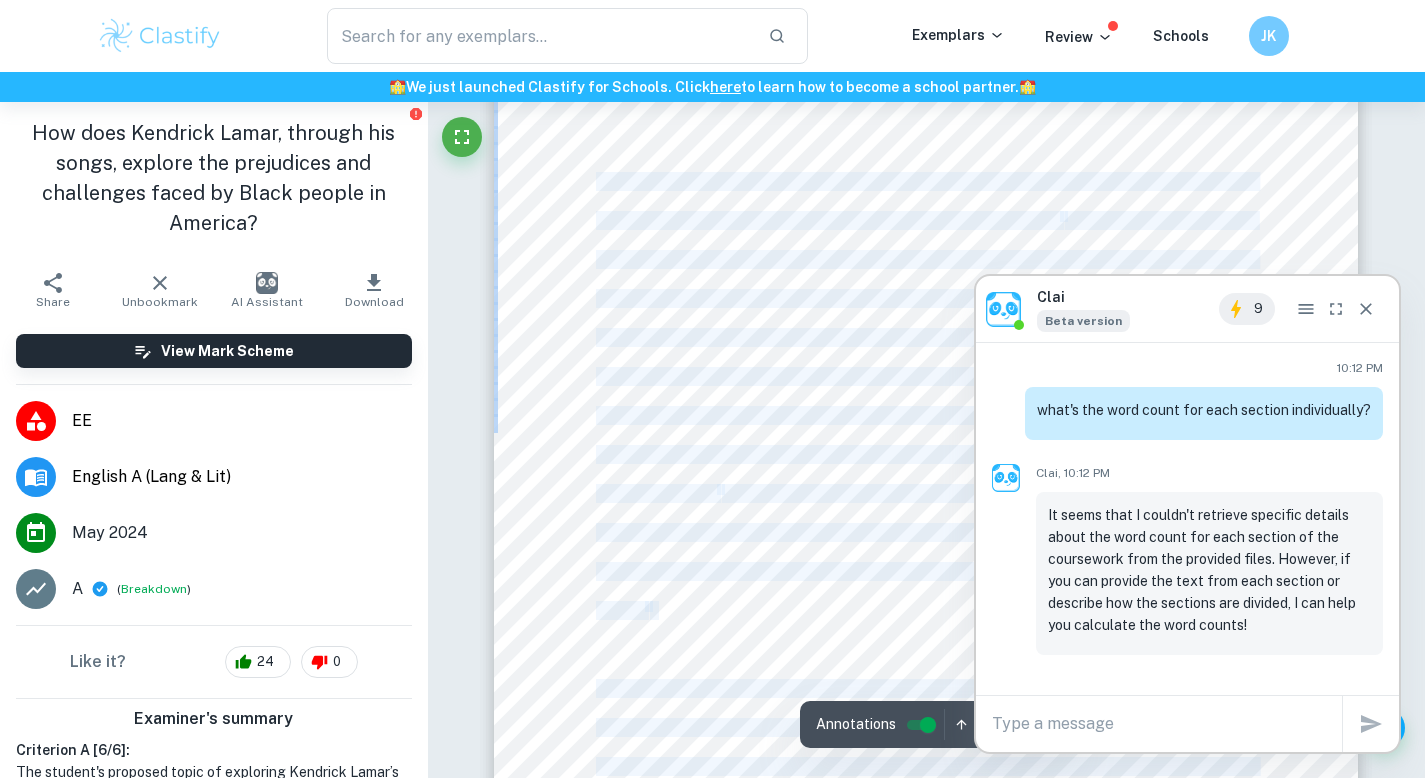 drag, startPoint x: 589, startPoint y: 182, endPoint x: 599, endPoint y: 189, distance: 12.206555 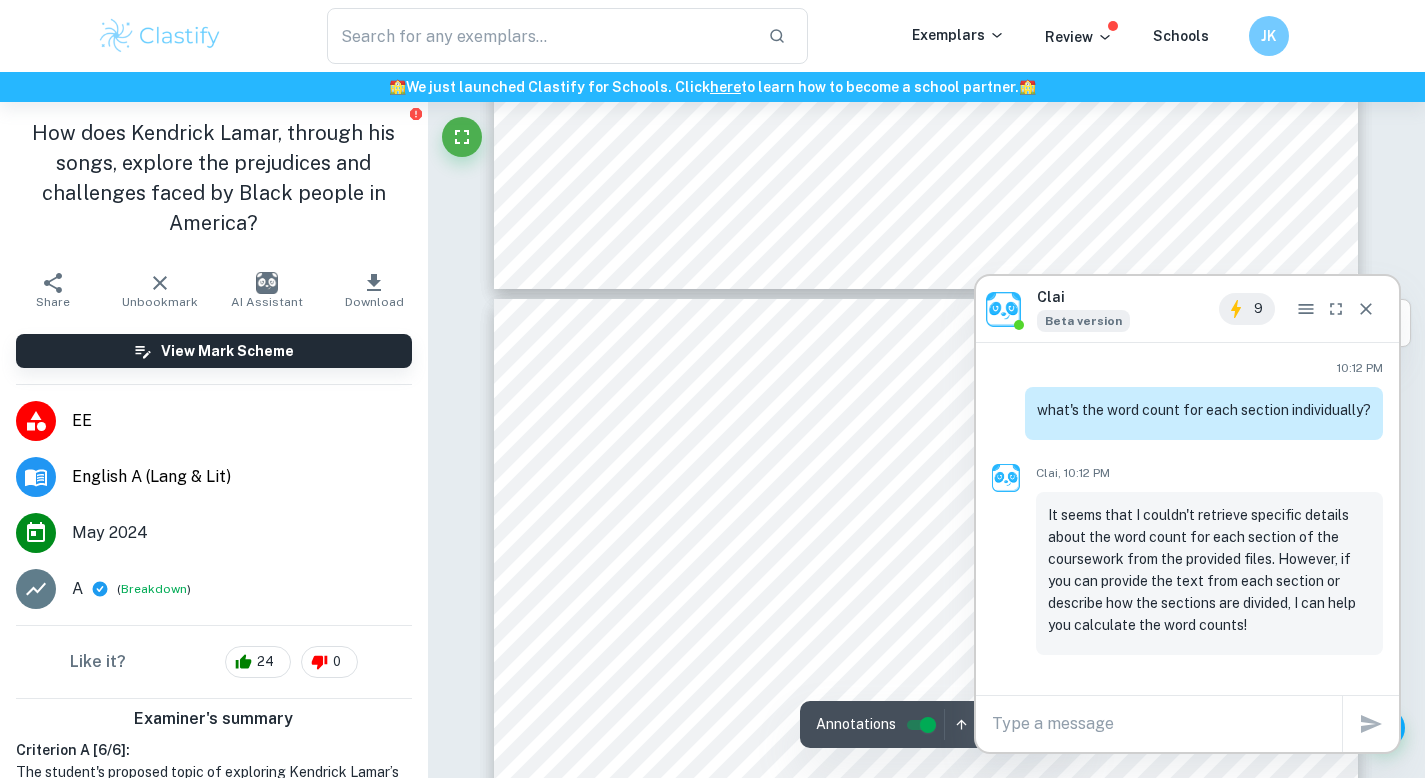 scroll, scrollTop: 4662, scrollLeft: 0, axis: vertical 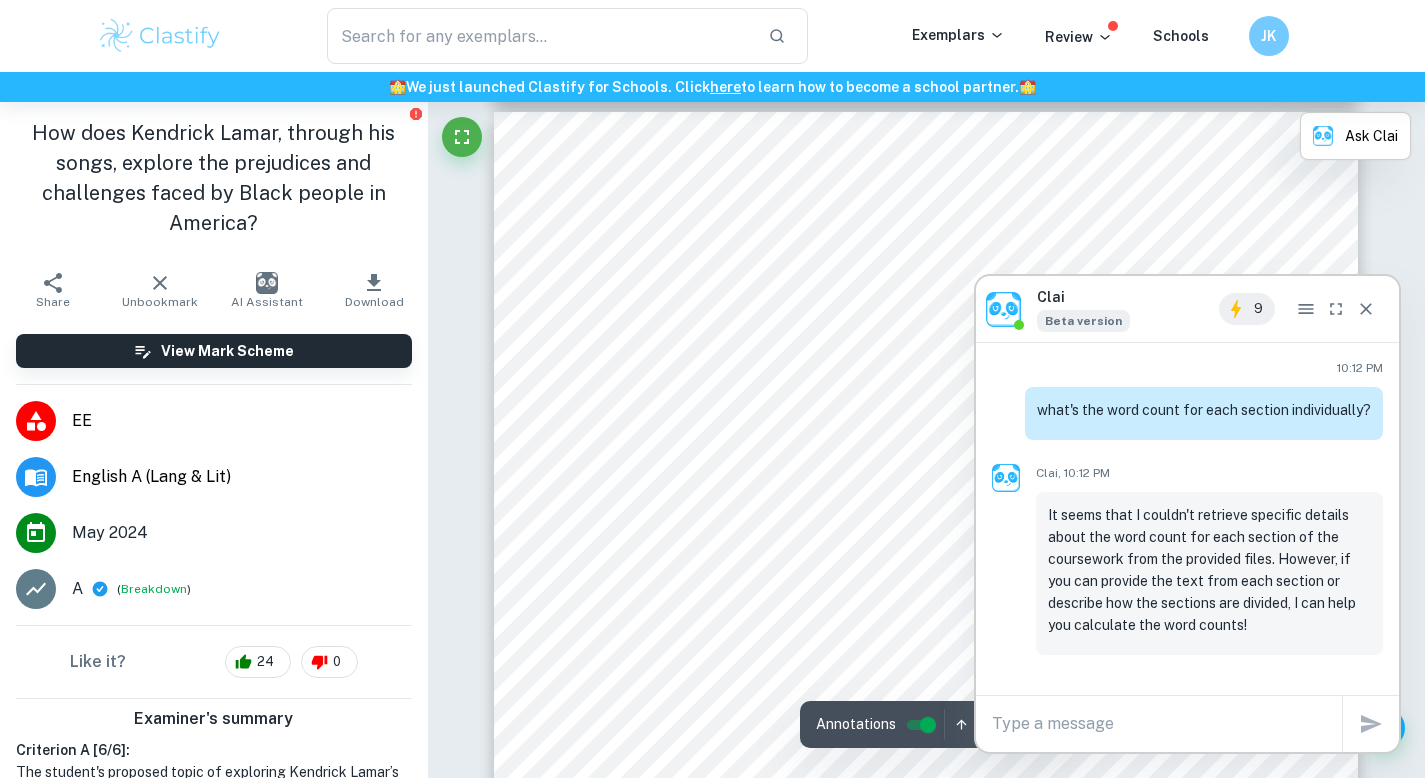 click on "violence 5 . This essay also makes use of a variety of secondary sources that mainly consist of critical essays and websites which included interviews, news reports, and articles to give me a better understanding of the purpose of each song and to gain background information on various issues referenced by the artist in the song's lyrics. The purpose of this paper is to analyze how effectively Kendrick is able to portray the prejudice faced by Black people in [COUNTRY] through the use of authorial choices in his song9s lyrics. Alright The first song explored is <Alright= and it was written by Kendrick Lamar, Kawan Prather, Pharrell Williams, and Sounwave. The song is saturated with themes of police brutality, racism, and addiction which is depicted through Kendrick9s perspective. The song starts with < Alls my life I has to fight, nigga=, the opening line of the song emphasizes how Kendrick Lamar has had to fight his whole life due to being born into a community riddled by   crime,   addiction,   and   Walker 6" at bounding box center [926, 671] 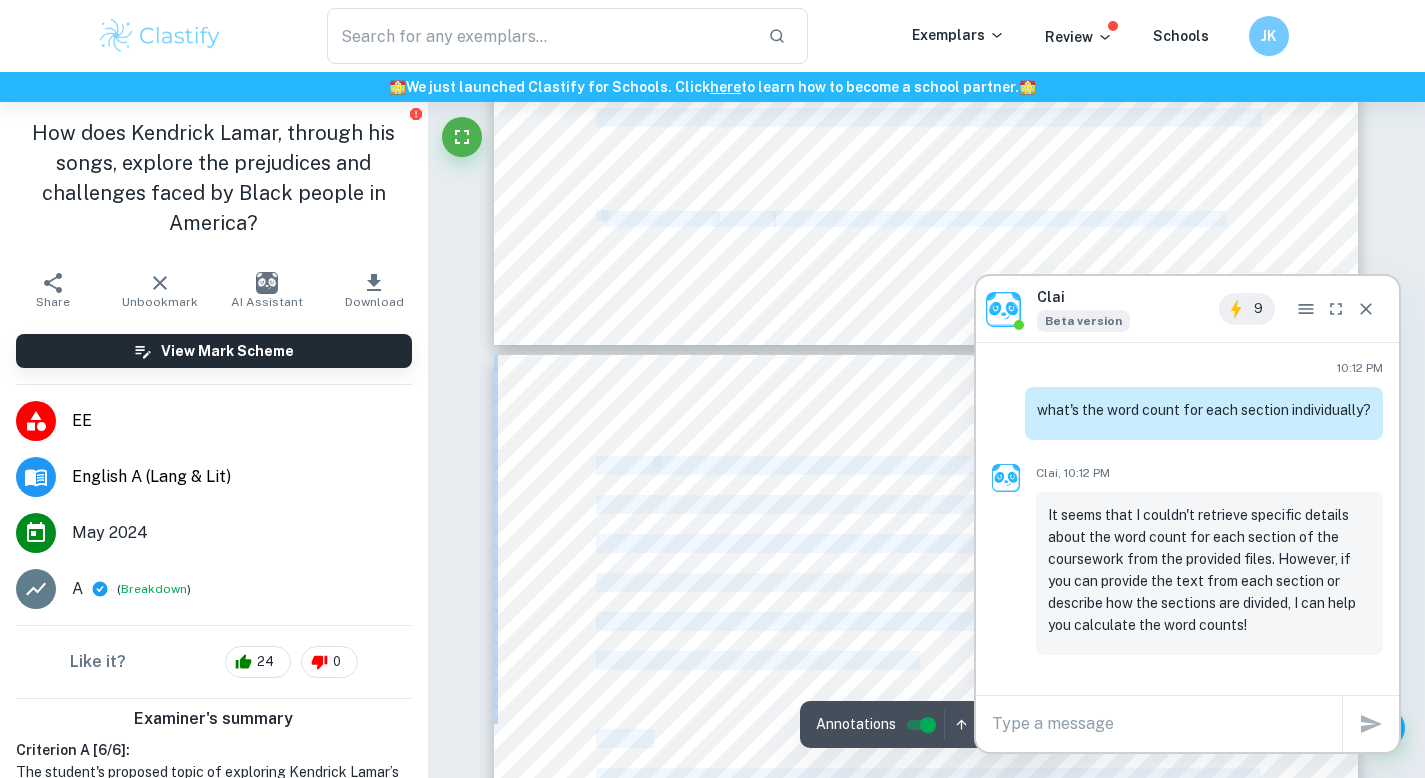 scroll, scrollTop: 4181, scrollLeft: 0, axis: vertical 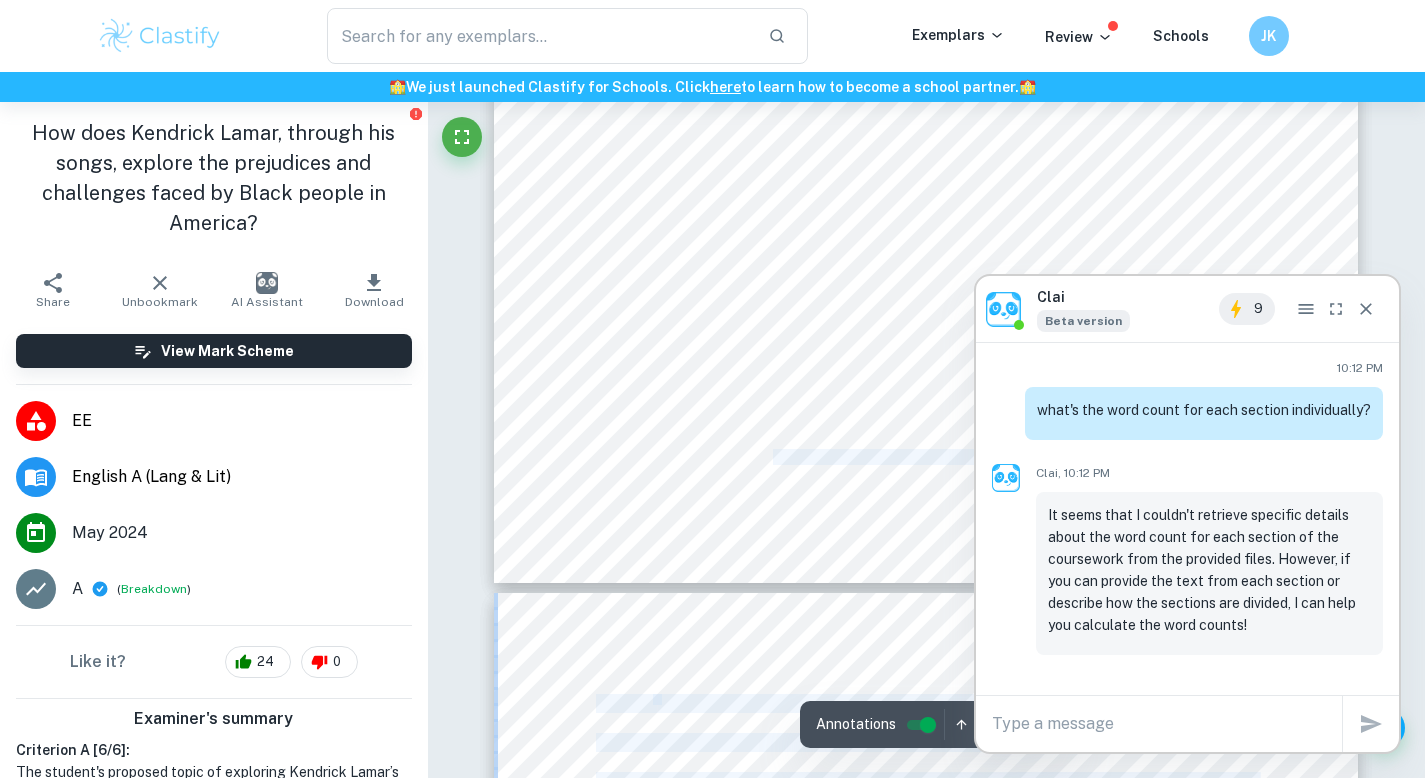 drag, startPoint x: 937, startPoint y: 418, endPoint x: 630, endPoint y: 180, distance: 388.4495 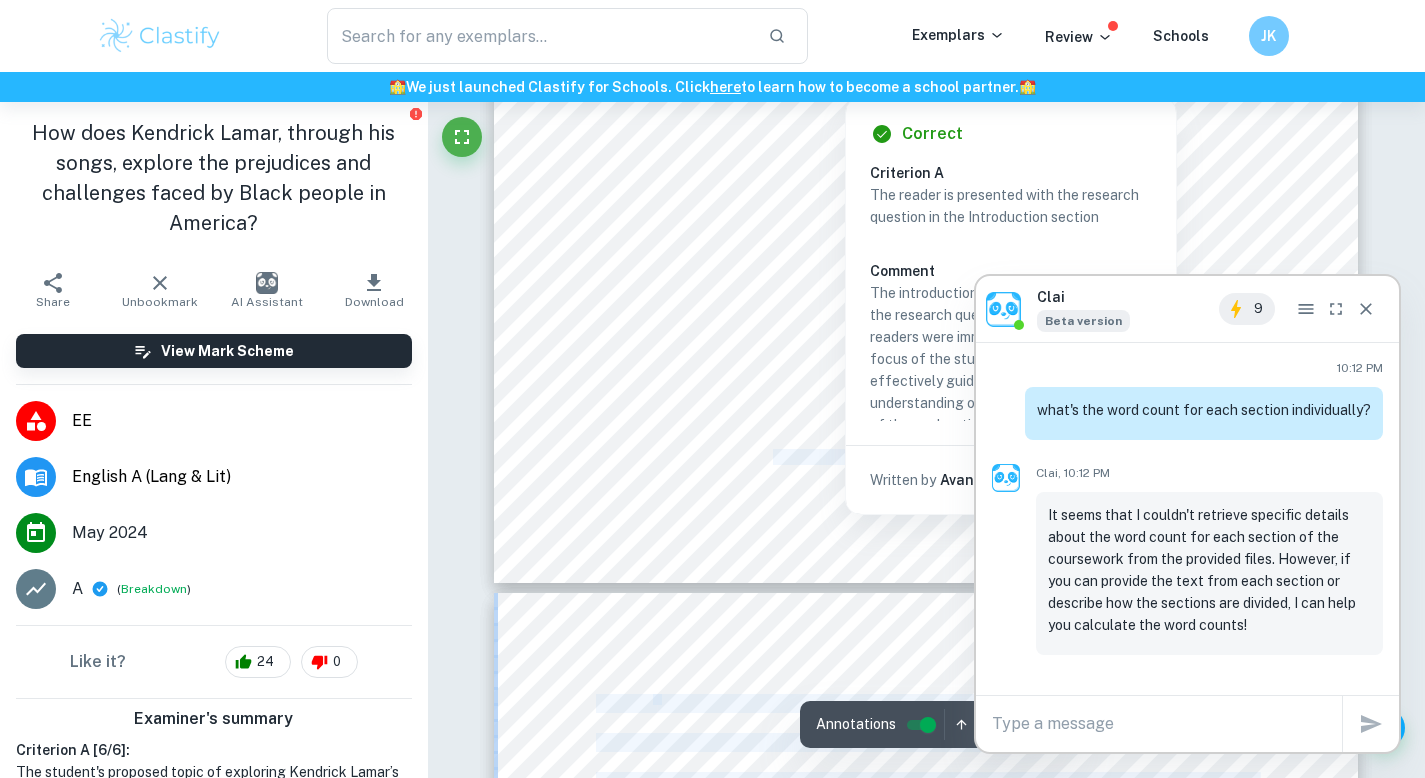 scroll, scrollTop: 3544, scrollLeft: 0, axis: vertical 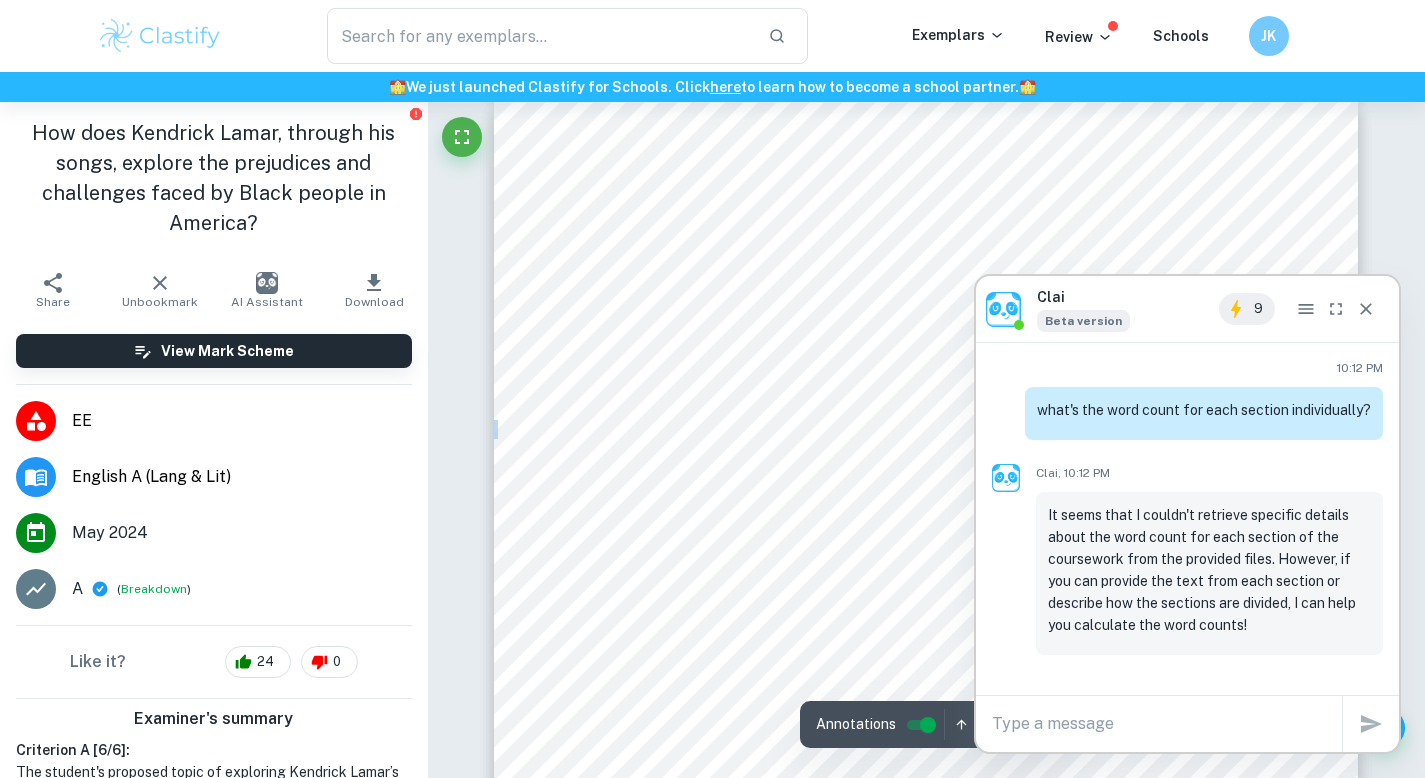 click 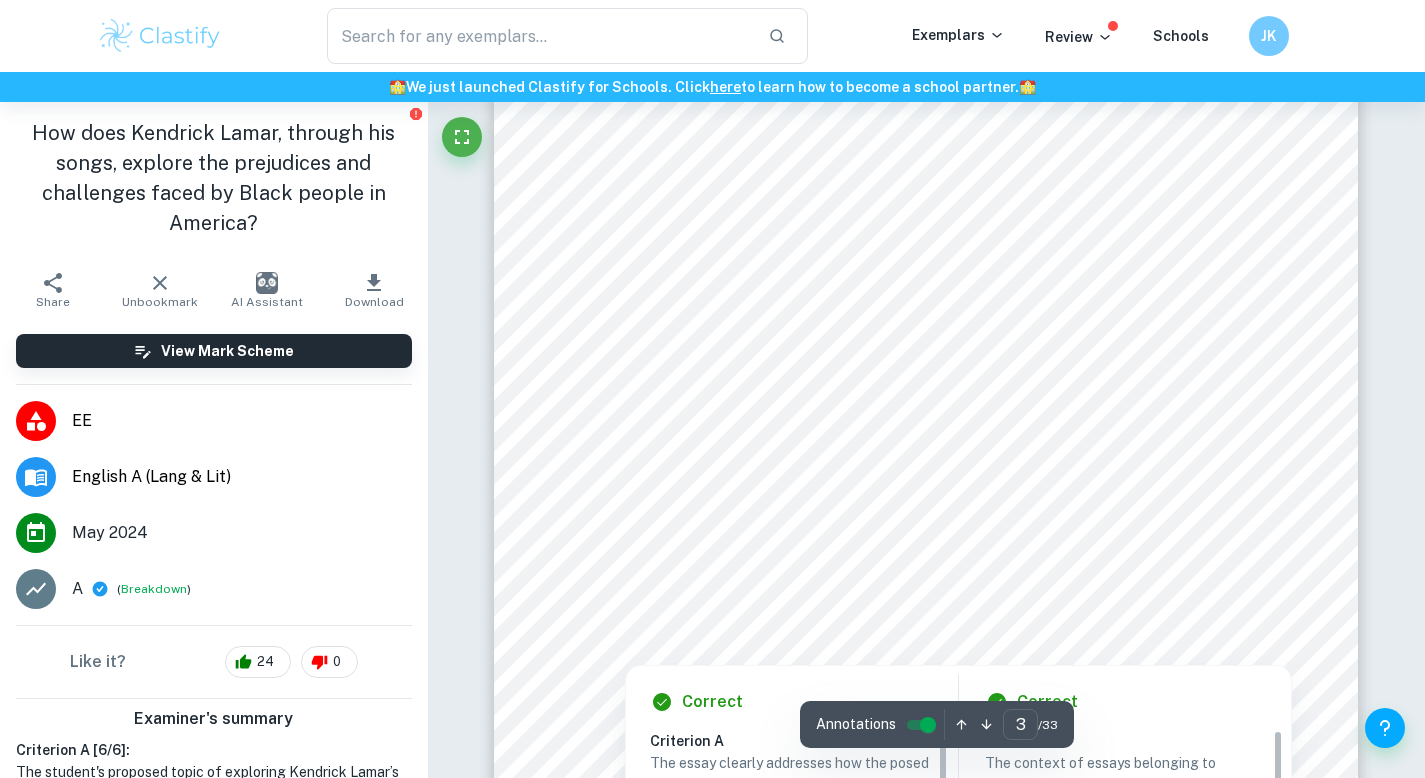 scroll, scrollTop: 2511, scrollLeft: 0, axis: vertical 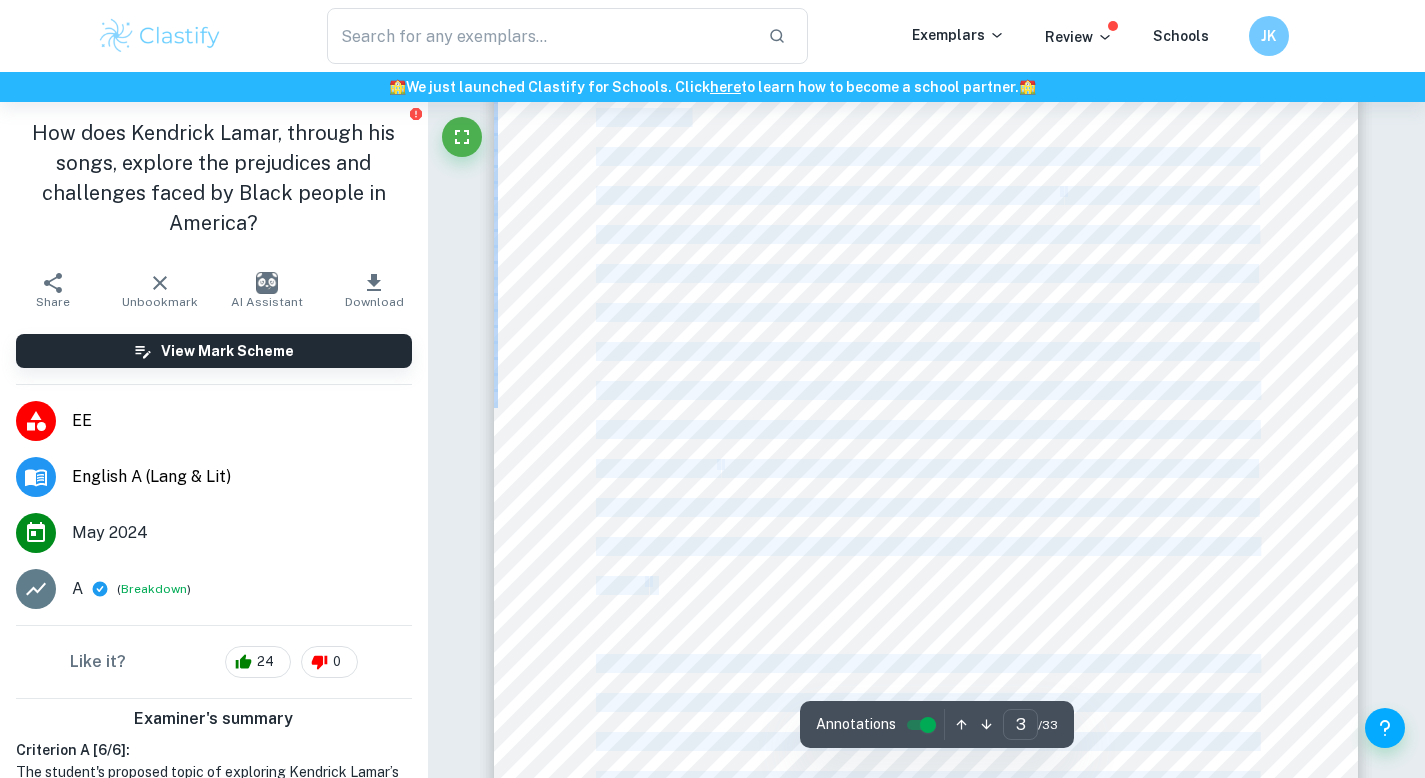 click on "Introduction The word <prejudice= is defined as a preconceived notion that leads to hostility towards a particular person or group of people on the basis of inherent biases 1 . Prejudice in America is an important issue that adversely affects minorities and disproportionately affects Black people. While people may argue that prejudice and systematic racism against African Americans no longer exist in America due to the abolition of draconian practices such as slavery and the Jim Crow laws, this can't be further from the truth as according to the latest hate crime statistics, hate crimes targeting Black people represented more than 50% of the hate crimes committed in America and were also three times more likely to be victims of hate crimes as compared to the next ethnic group 2 . Modern-day prejudice faced by African Americans can also be seen through the overrepresentation of African Americans in prison systems and wealth inequality that slavery 3 . 3   <Homelessness and Black History: Poverty and Income.=" at bounding box center [926, 566] 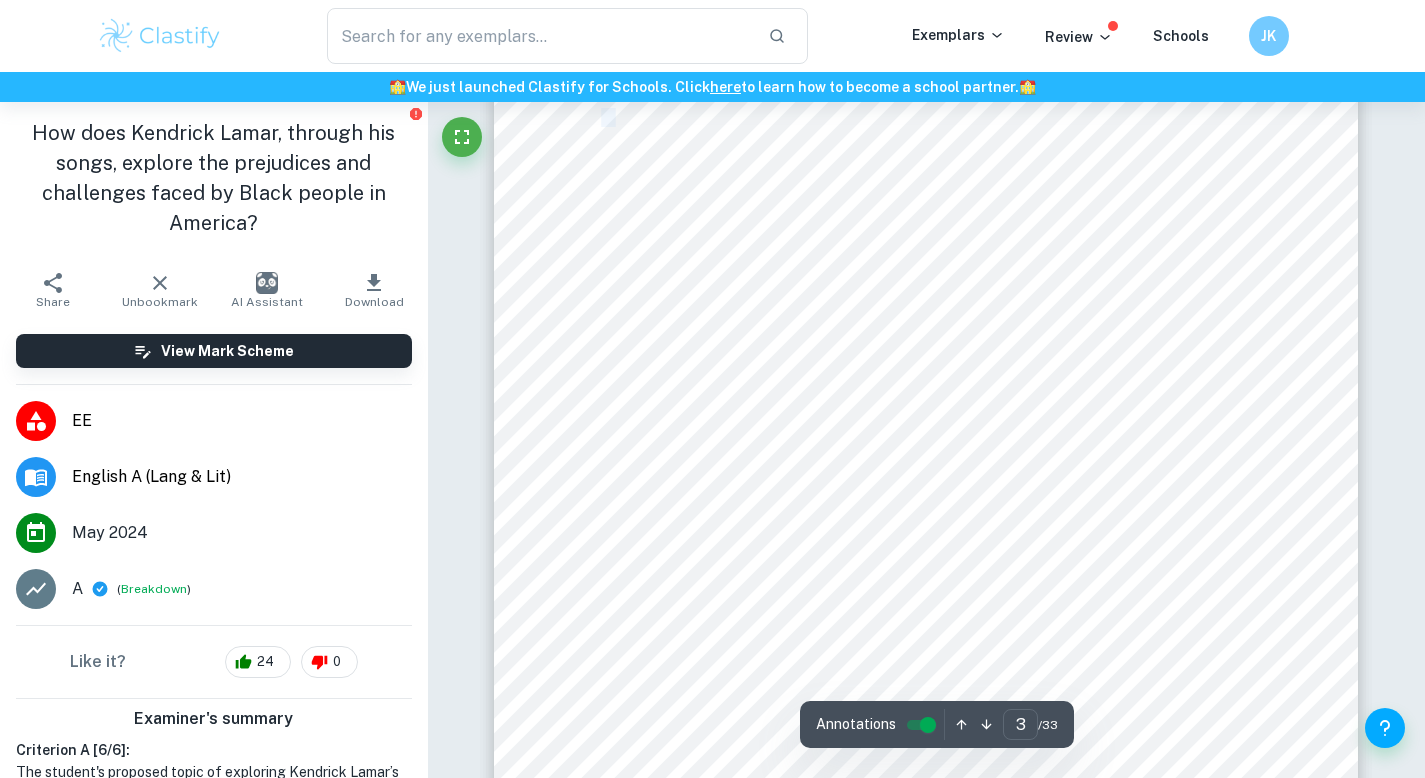 drag, startPoint x: 600, startPoint y: 123, endPoint x: 616, endPoint y: 123, distance: 16 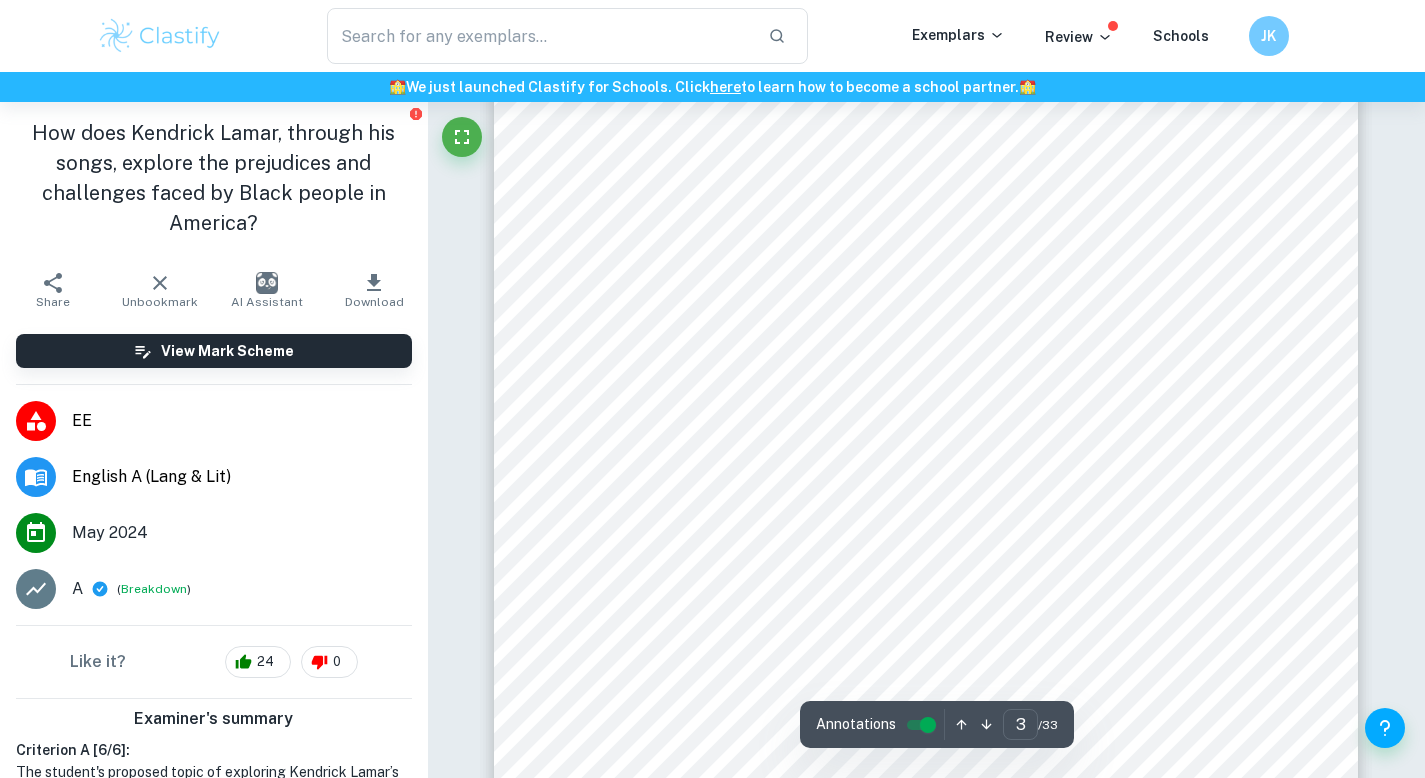 click on "Introduction The word <prejudice= is defined as a preconceived notion that leads to hostility towards a particular person or group of people on the basis of inherent biases 1 . Prejudice in America is an important issue that adversely affects minorities and disproportionately affects Black people. While people may argue that prejudice and systematic racism against African Americans no longer exist in America due to the abolition of draconian practices such as slavery and the Jim Crow laws, this can't be further from the truth as according to the latest hate crime statistics, hate crimes targeting Black people represented more than 50% of the hate crimes committed in America and were also three times more likely to be victims of hate crimes as compared to the next ethnic group 2 . Modern-day prejudice faced by African Americans can also be seen through the overrepresentation of African Americans in prison systems and wealth inequality that slavery 3 . 3   <Homelessness and Black History: Poverty and Income.=" at bounding box center (926, 566) 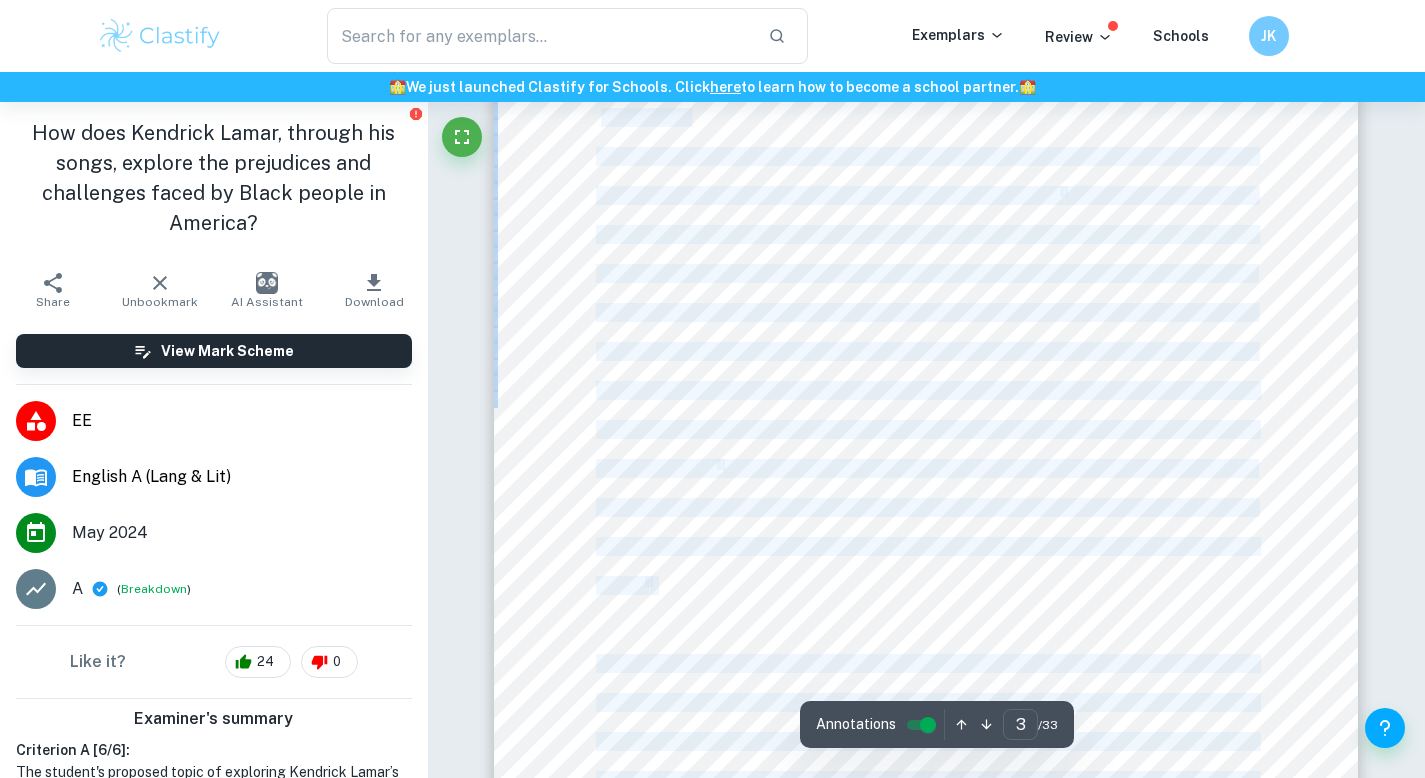 drag, startPoint x: 598, startPoint y: 120, endPoint x: 725, endPoint y: 145, distance: 129.43724 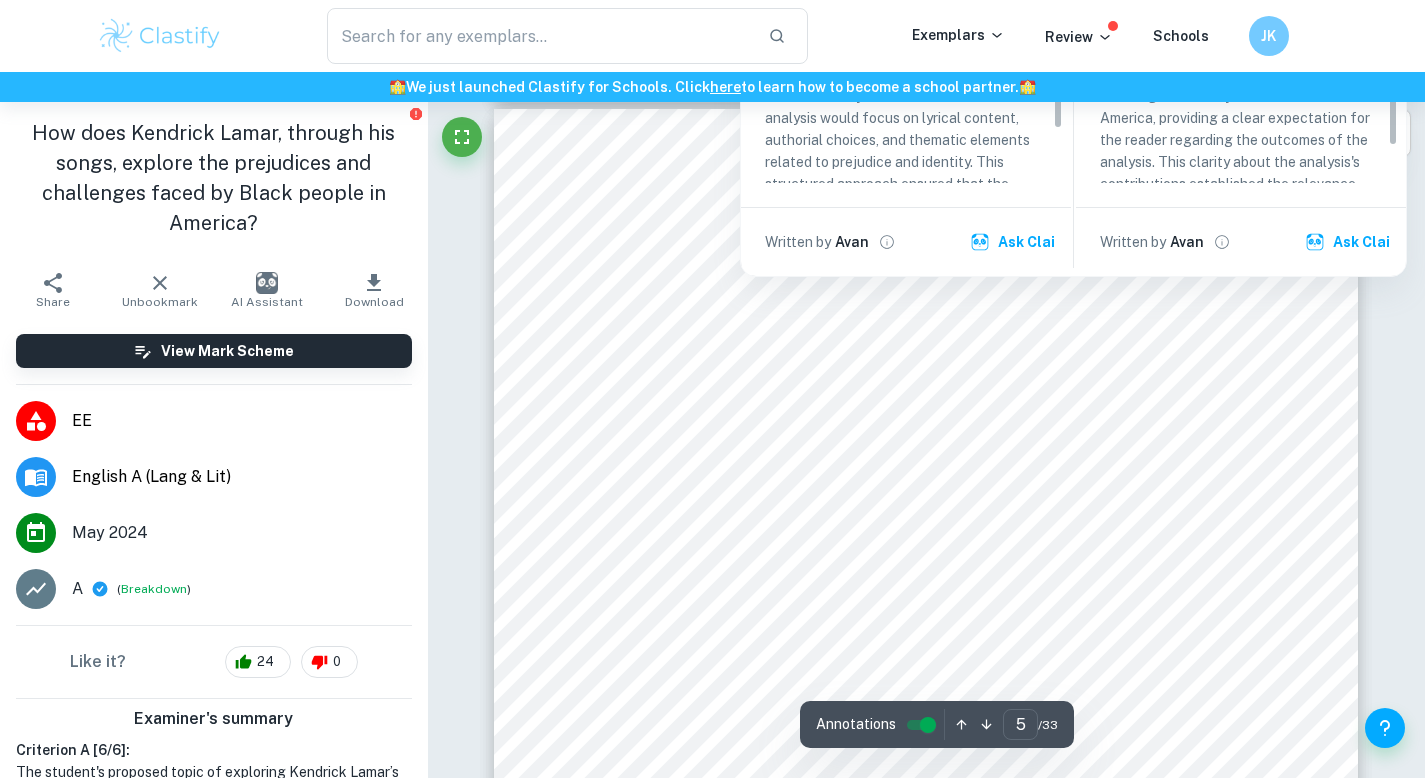 scroll, scrollTop: 4667, scrollLeft: 0, axis: vertical 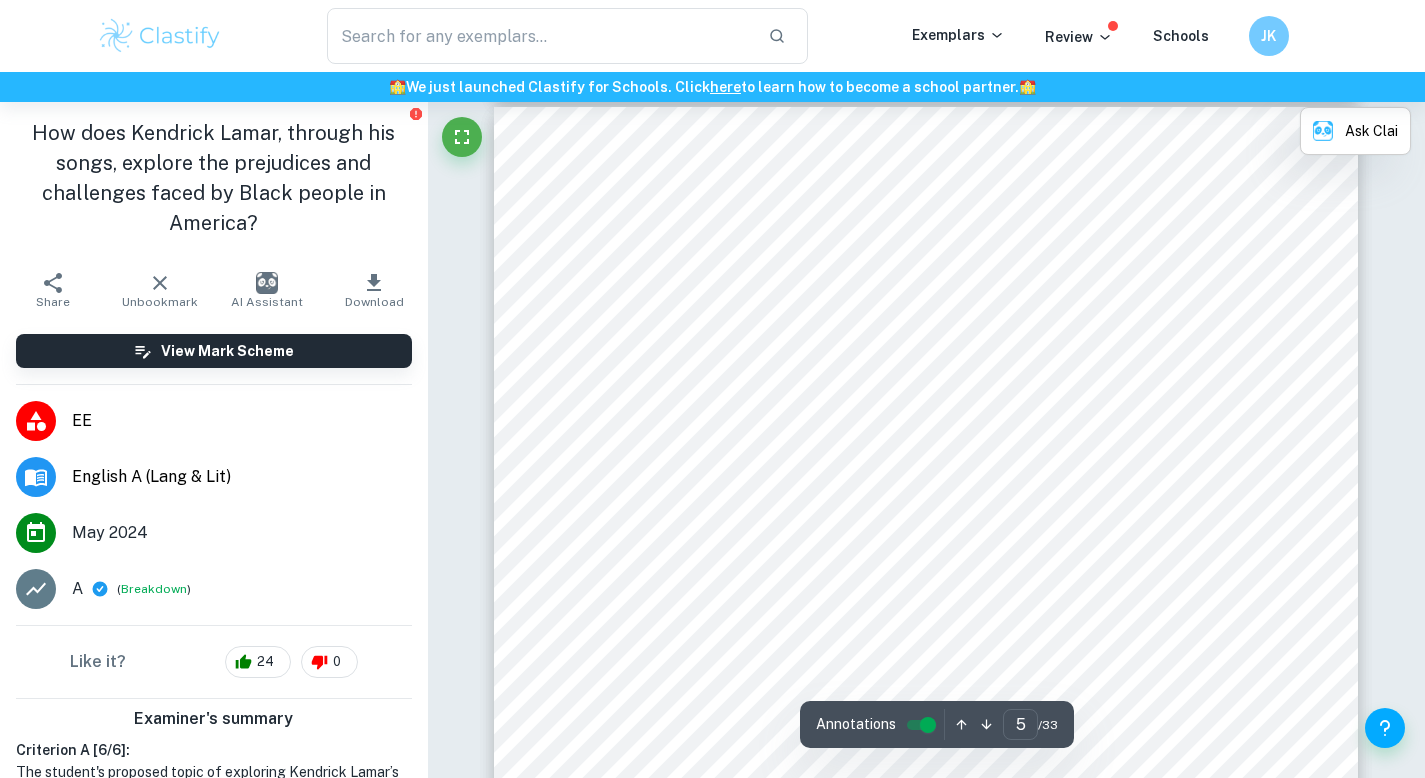 click at bounding box center [926, 666] 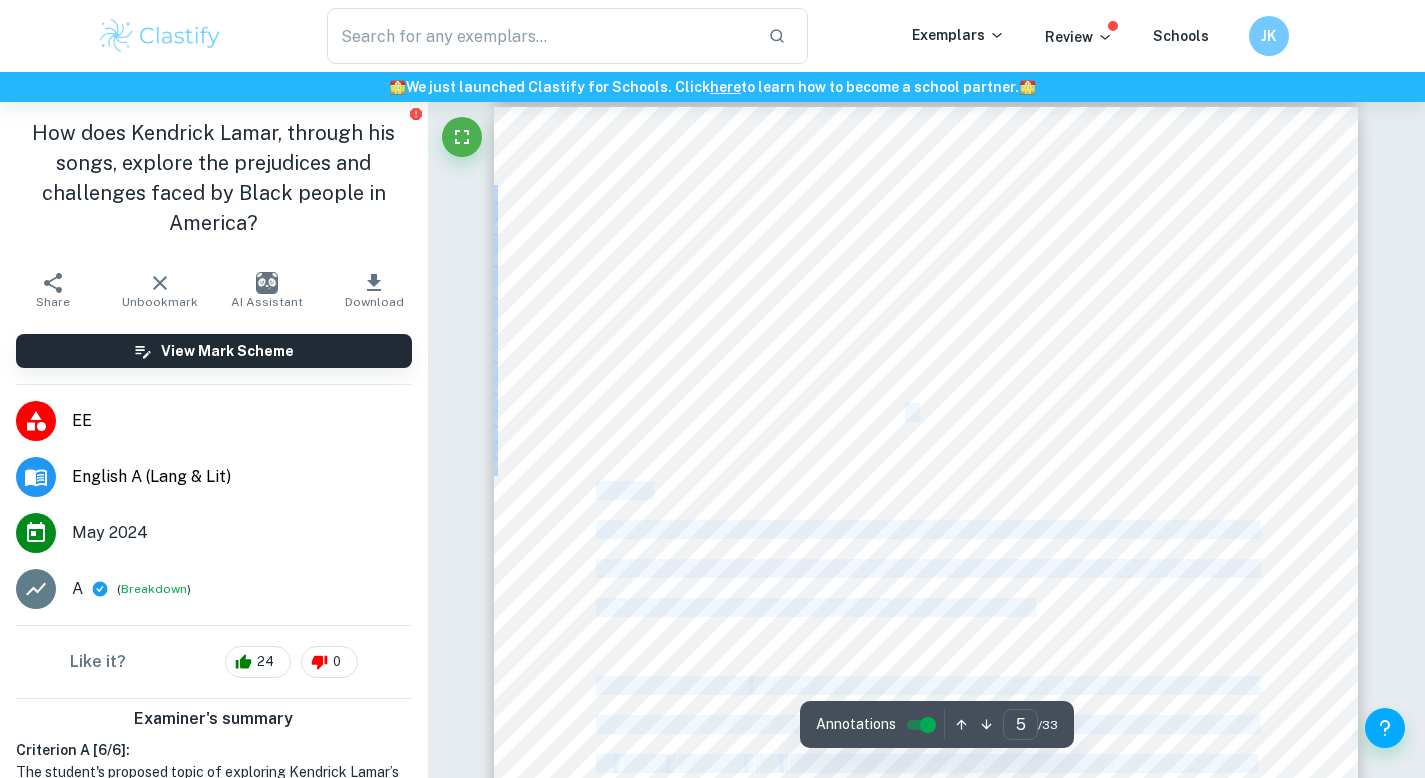 drag, startPoint x: 920, startPoint y: 413, endPoint x: 903, endPoint y: 412, distance: 17.029387 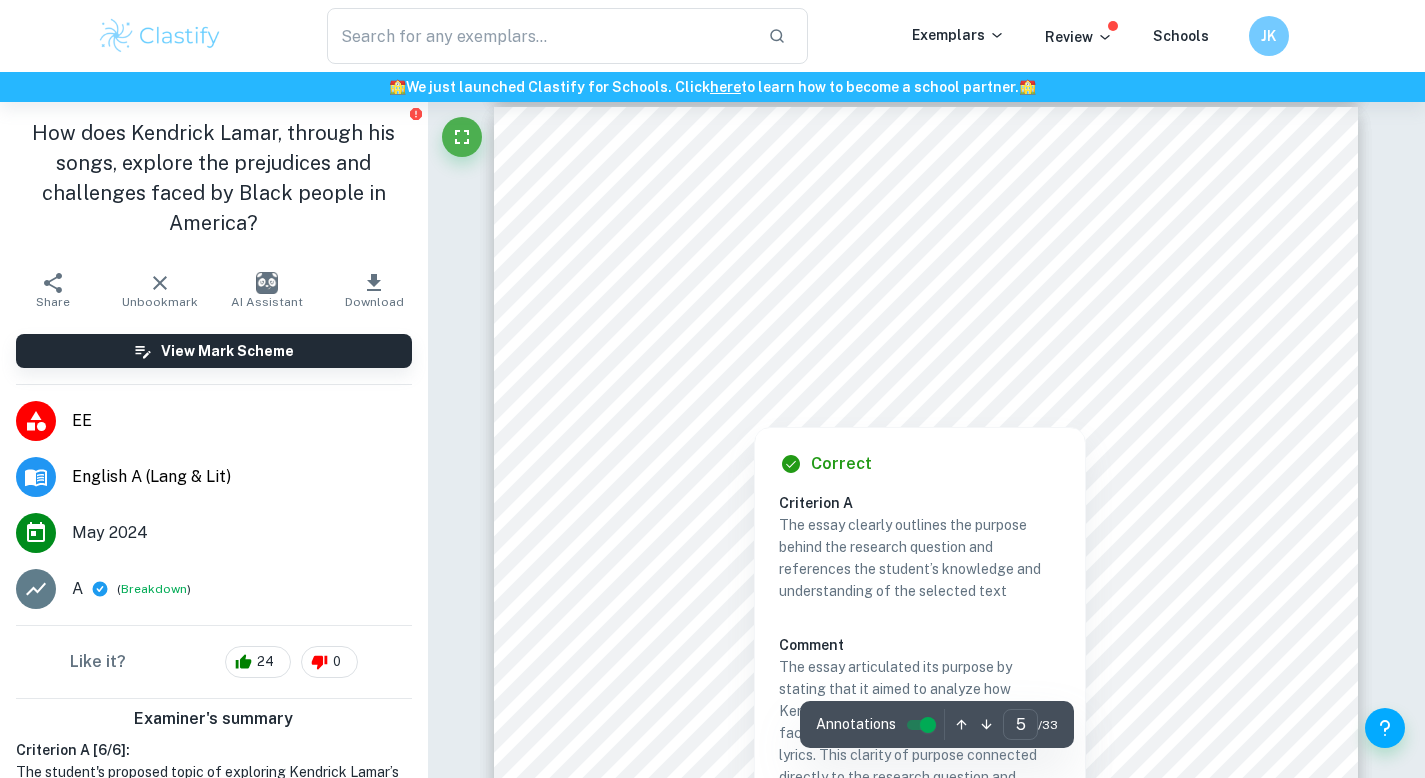 click at bounding box center [754, 402] 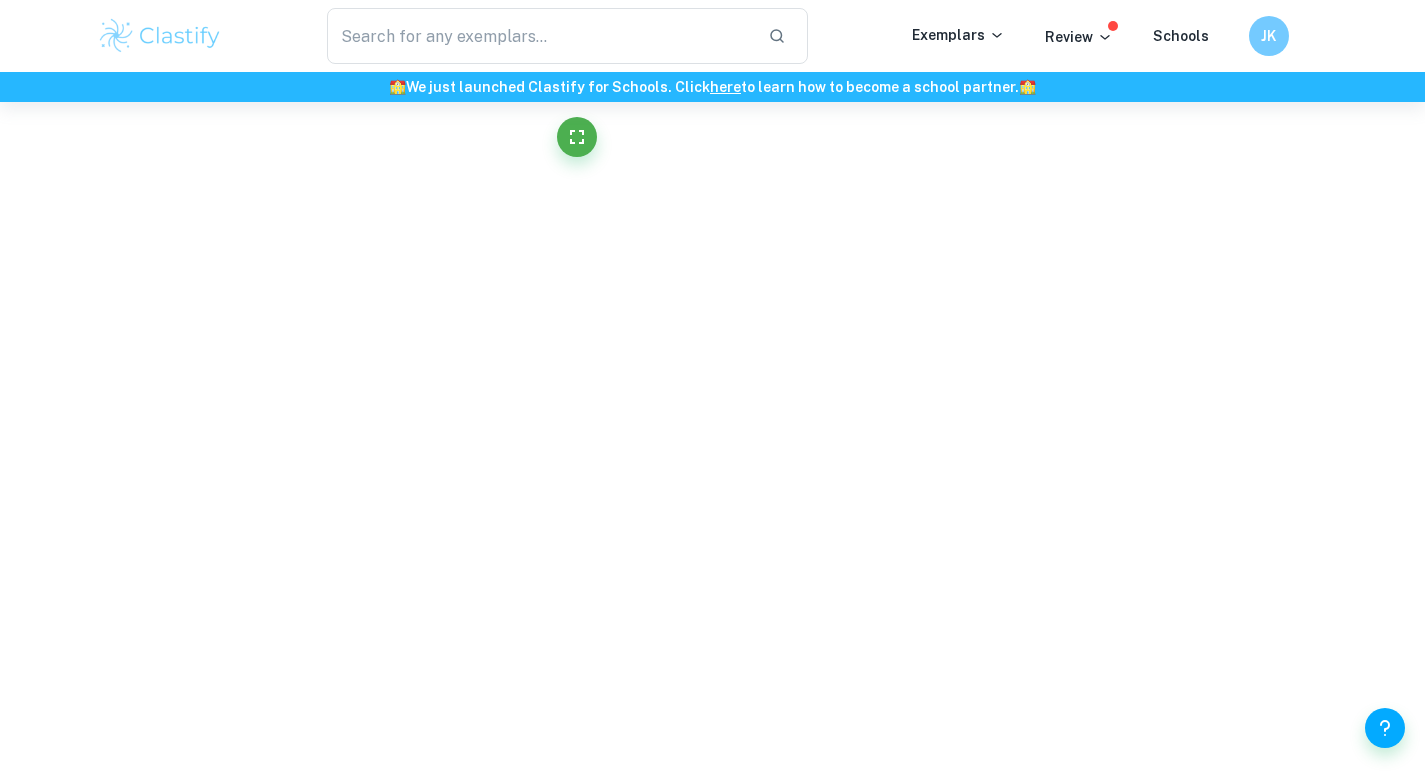 scroll, scrollTop: 1715, scrollLeft: 0, axis: vertical 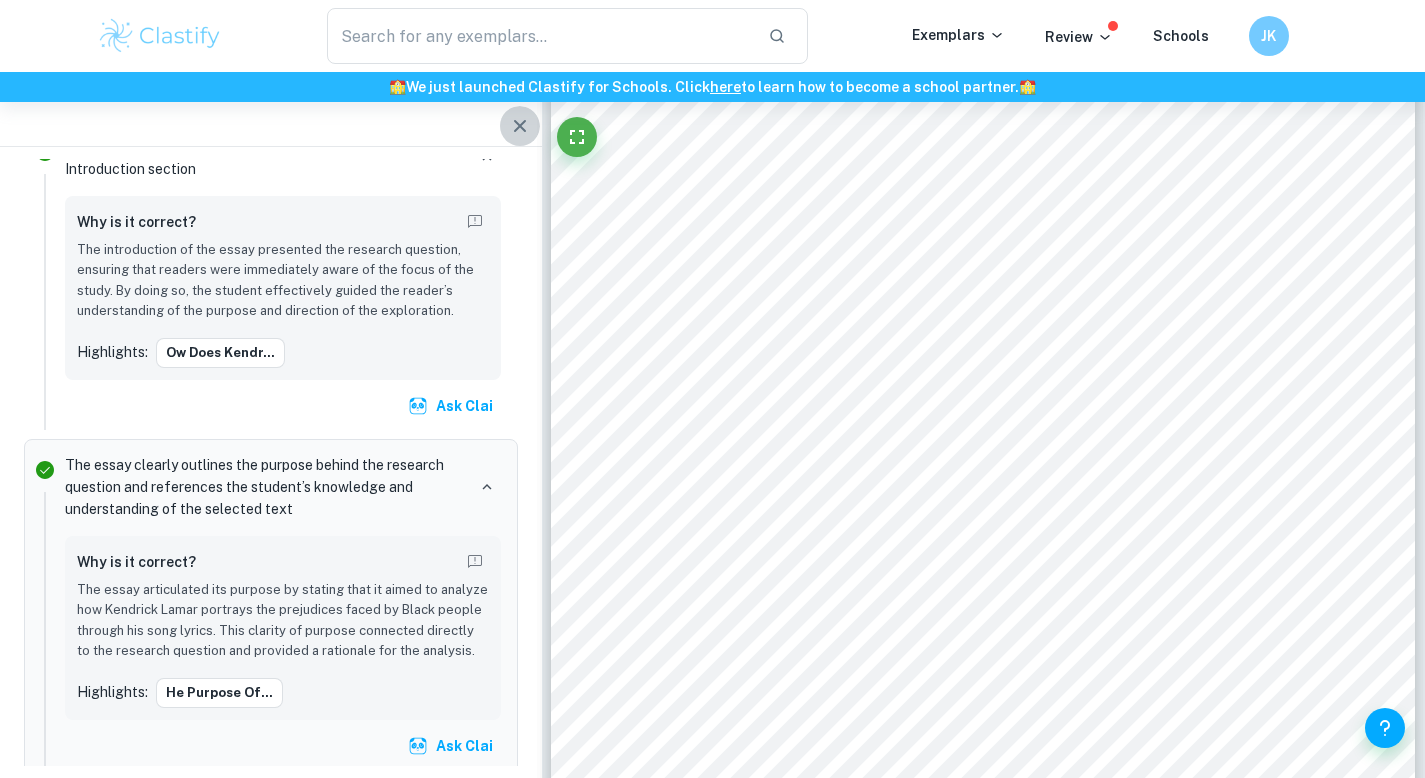 click 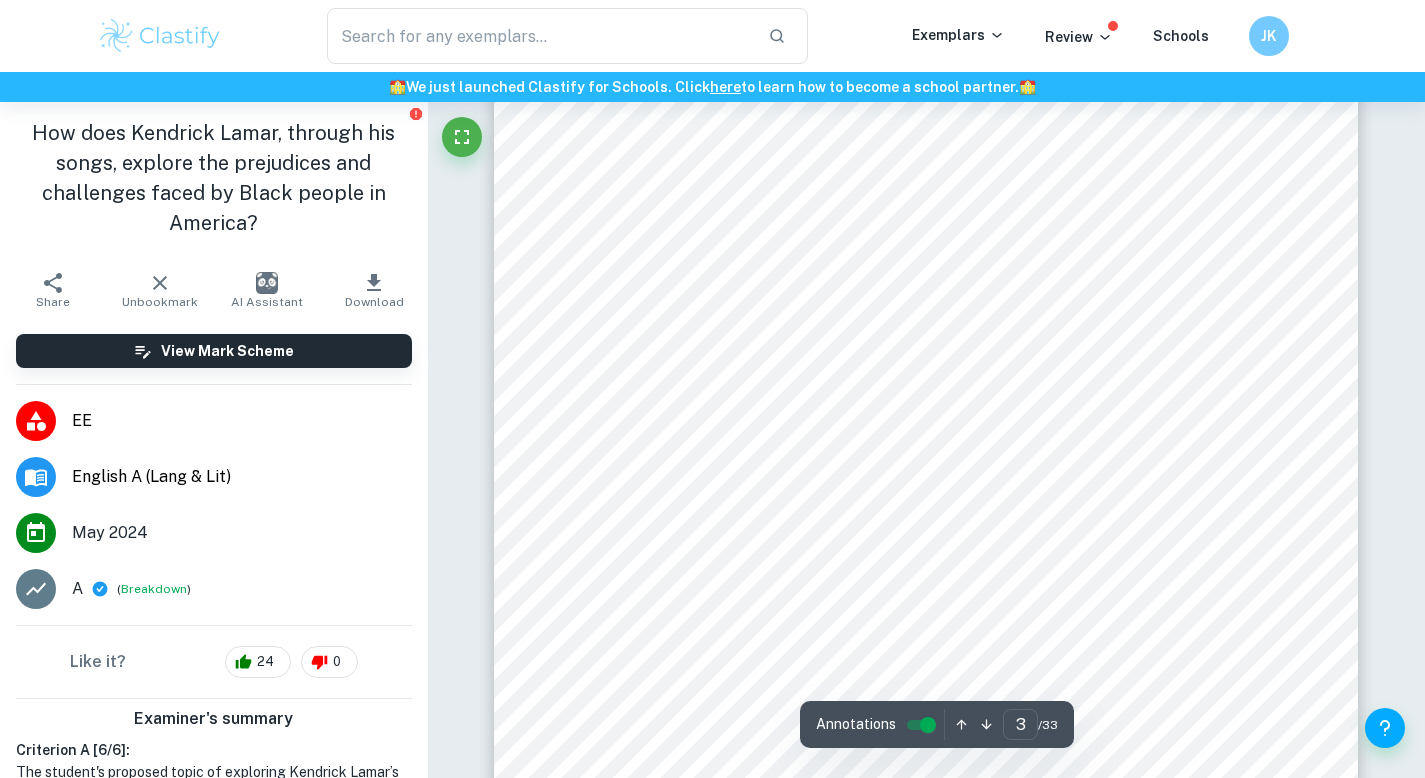 scroll, scrollTop: 2924, scrollLeft: 0, axis: vertical 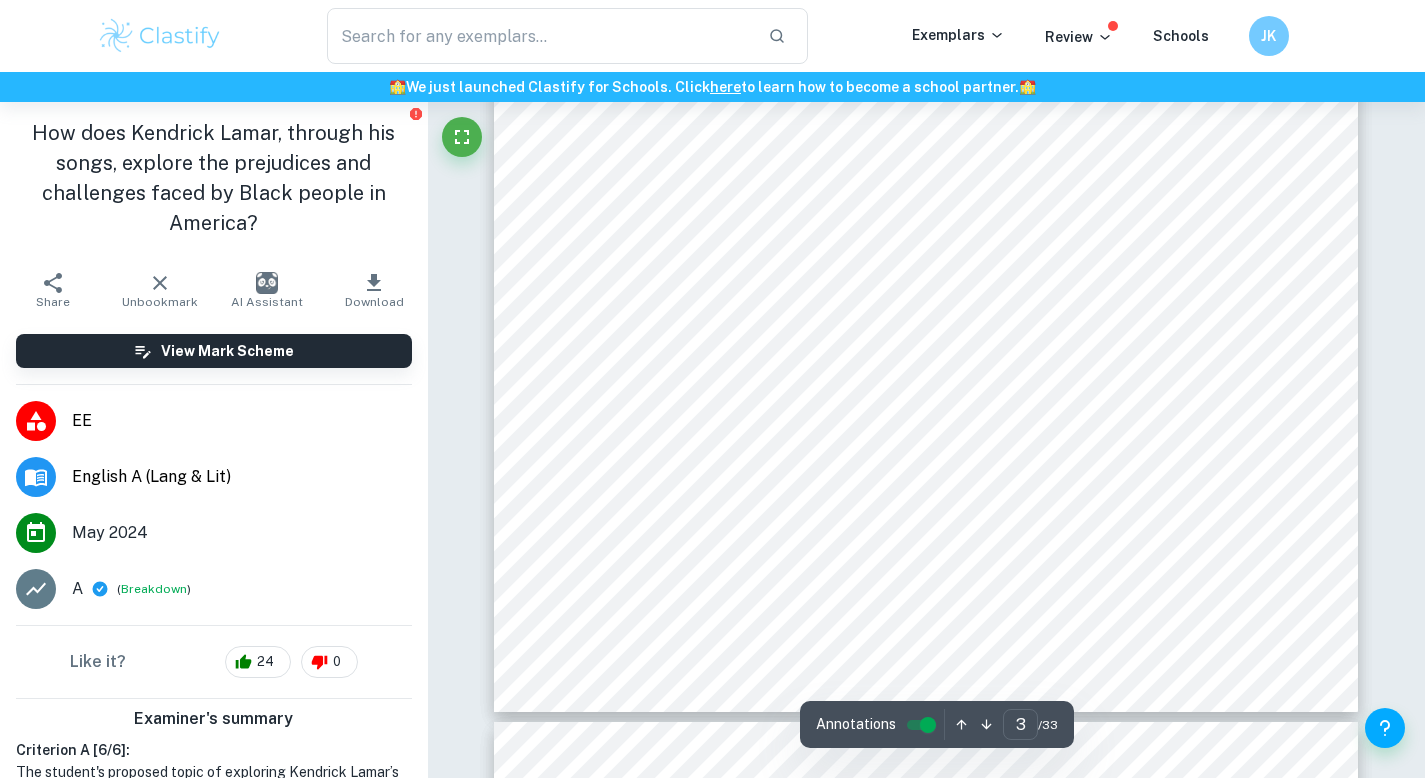 click on "Download" at bounding box center [374, 302] 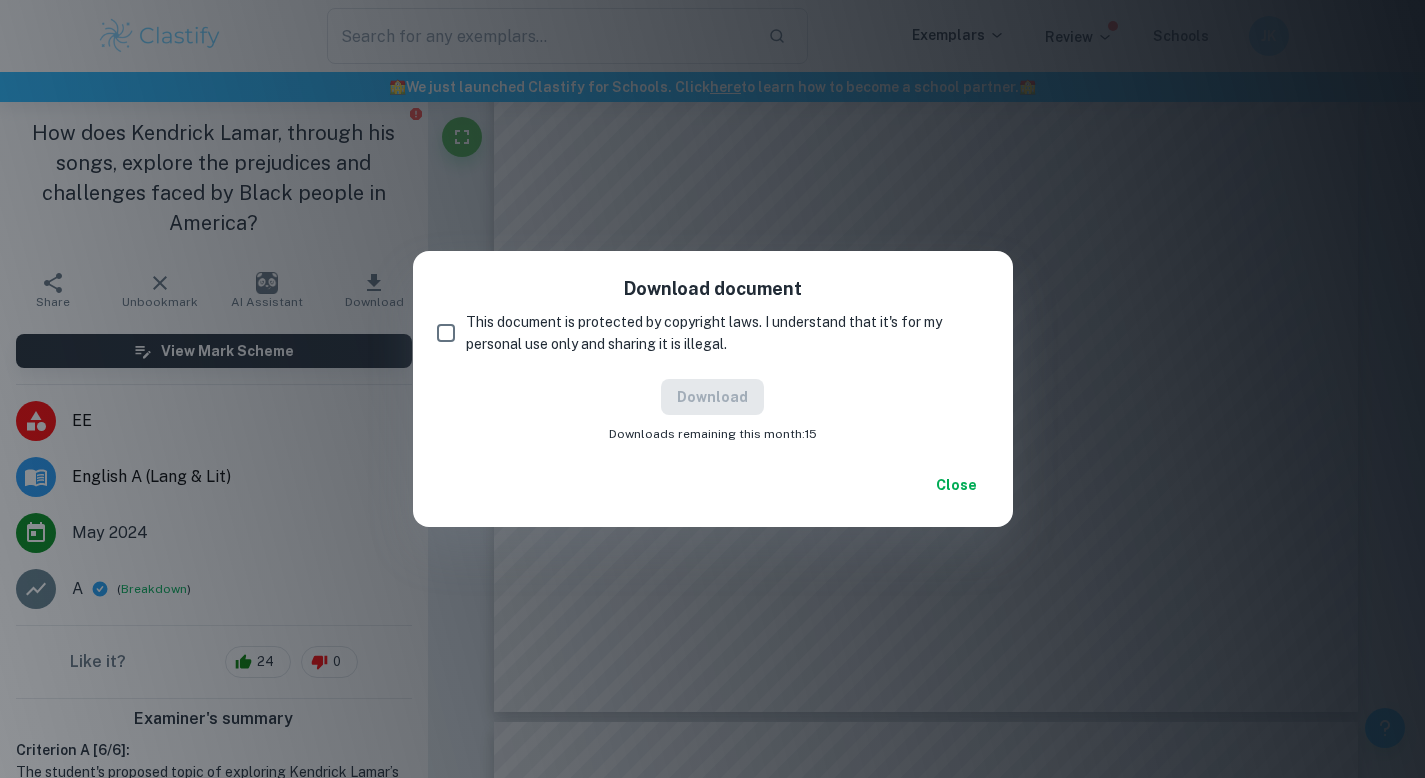 click on "Download document This document is protected by copyright laws. I understand that it's for my personal use only and sharing it is illegal. Download Downloads remaining this month:  15 Close" at bounding box center [712, 389] 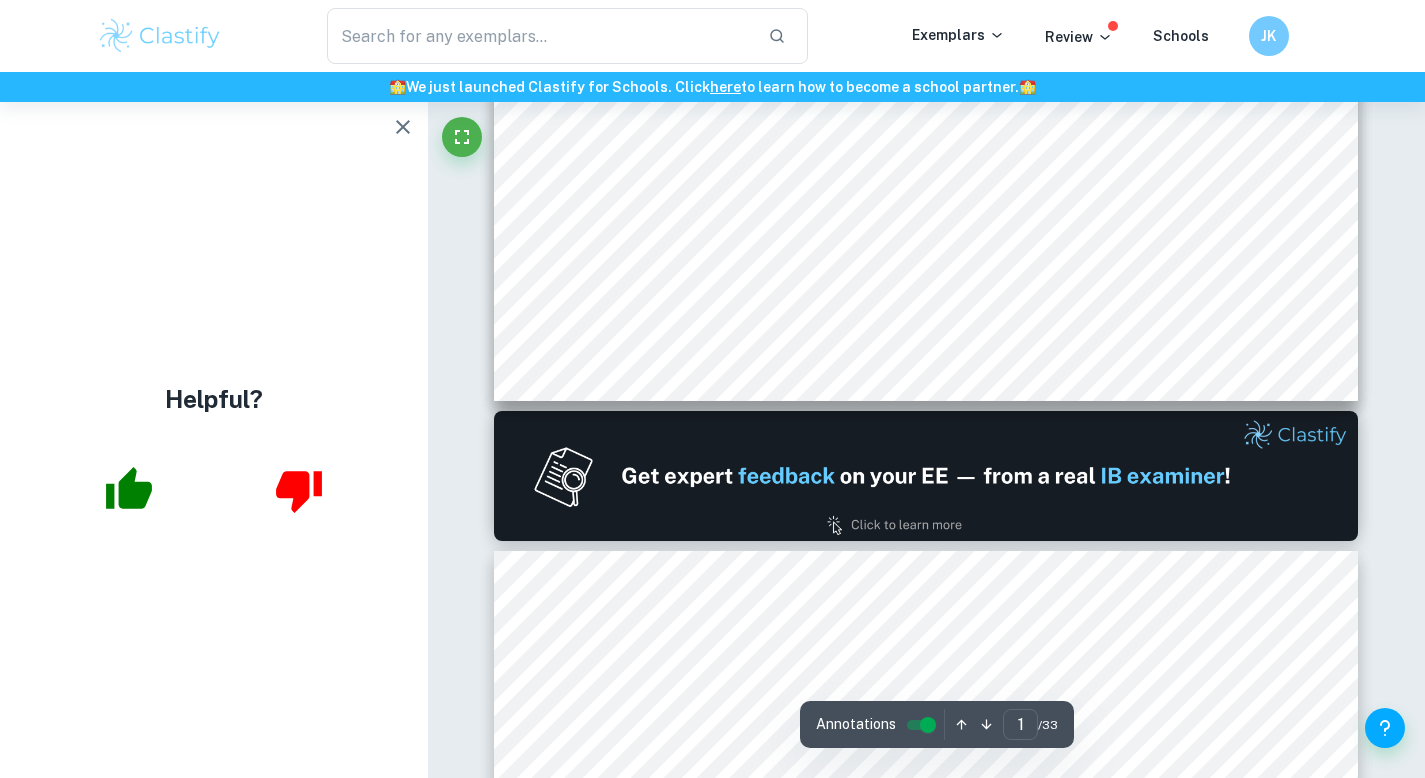scroll, scrollTop: 0, scrollLeft: 0, axis: both 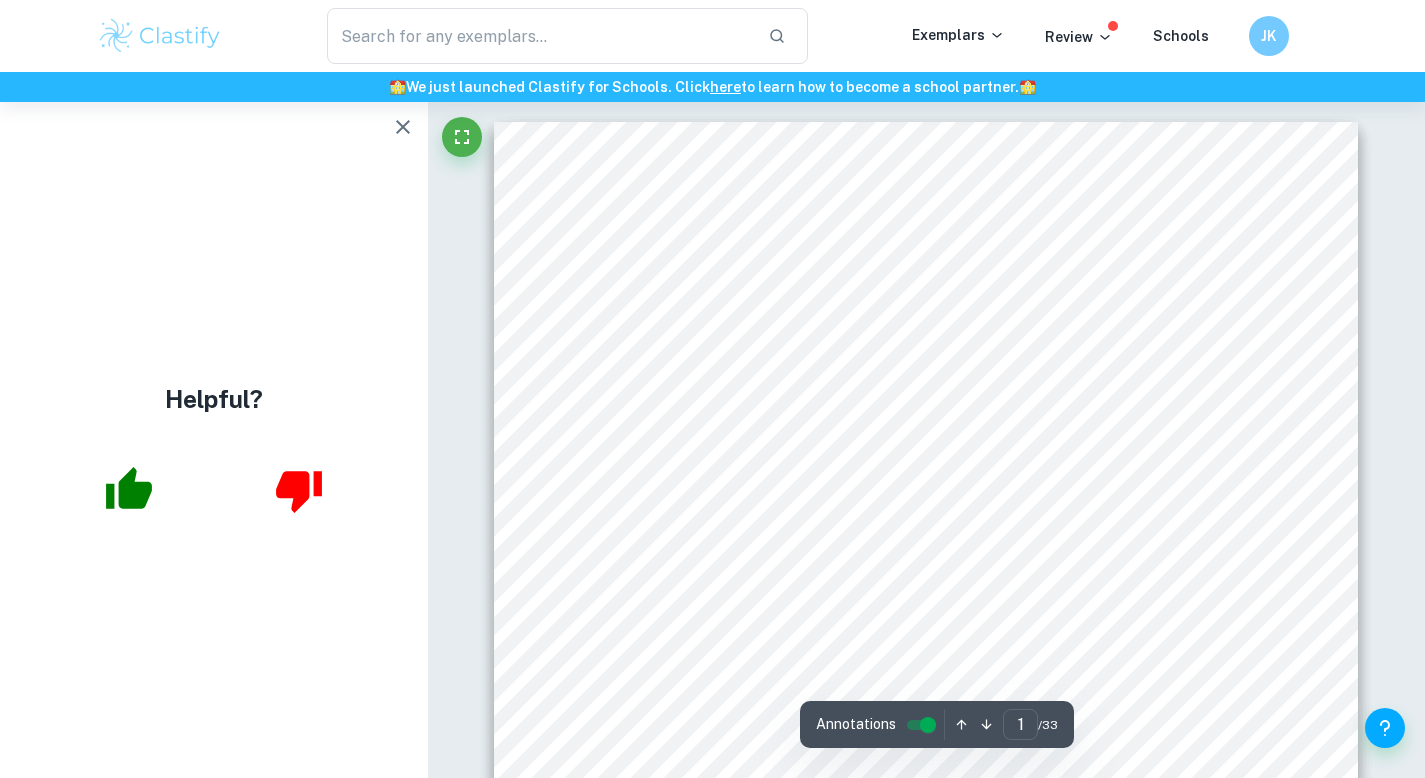 click at bounding box center (403, 127) 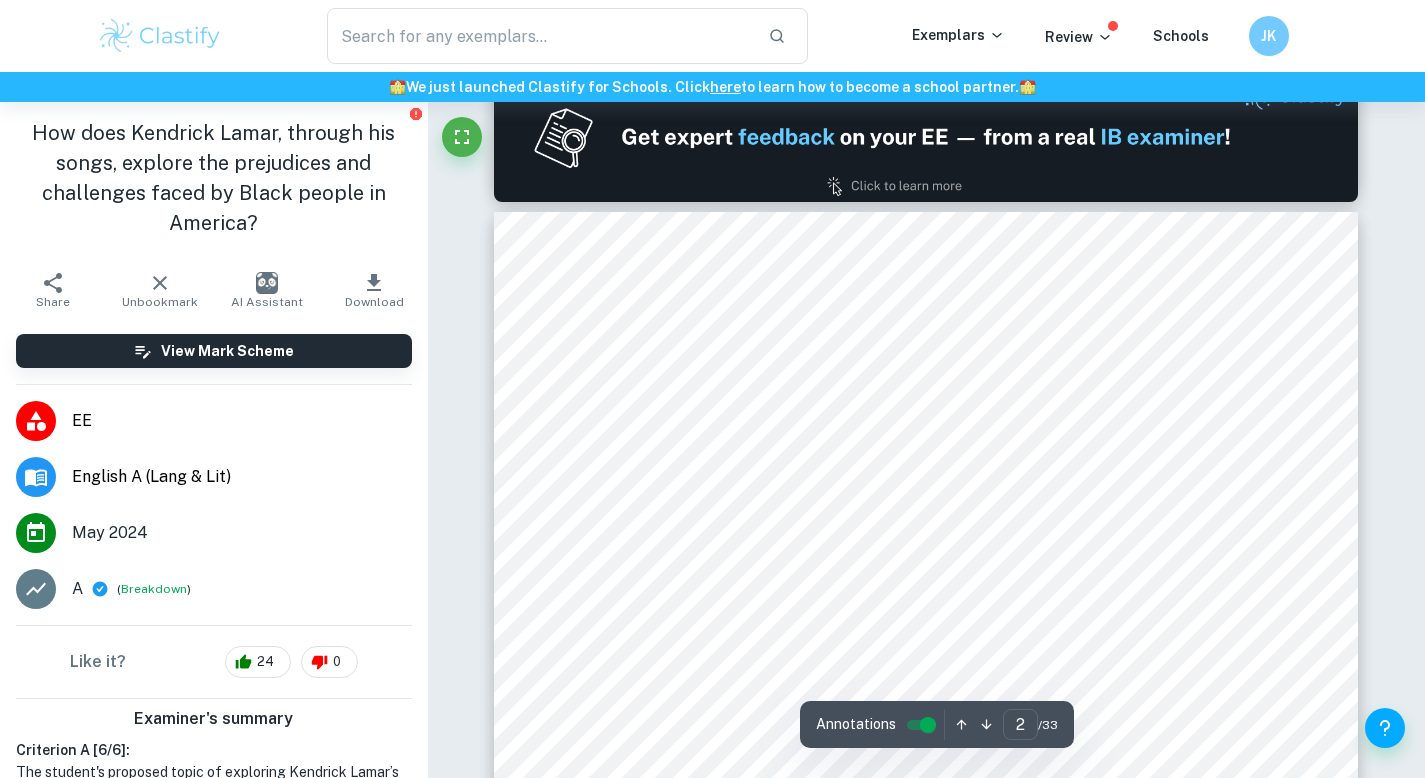 scroll, scrollTop: 1345, scrollLeft: 0, axis: vertical 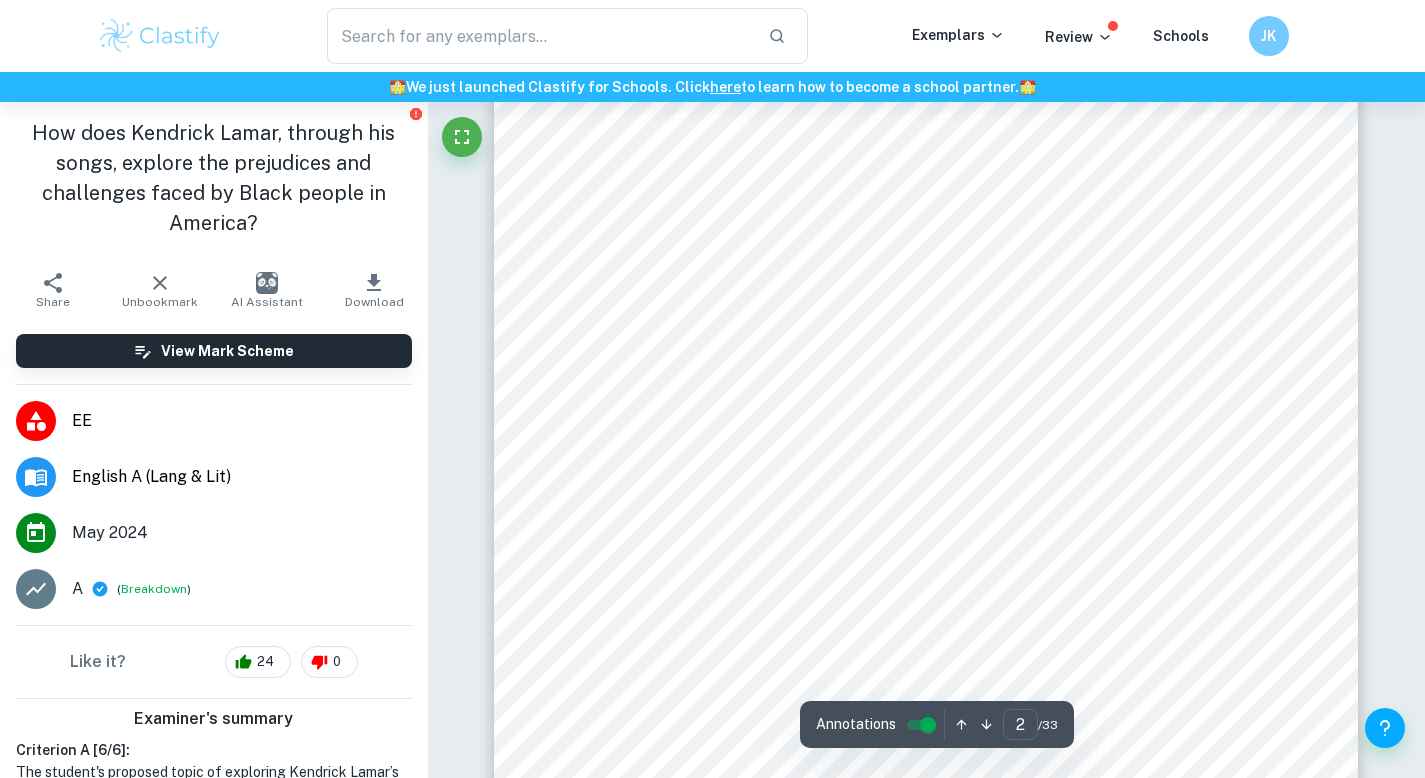 click on "Conclusion ................................................................................................................. 15" at bounding box center (937, 356) 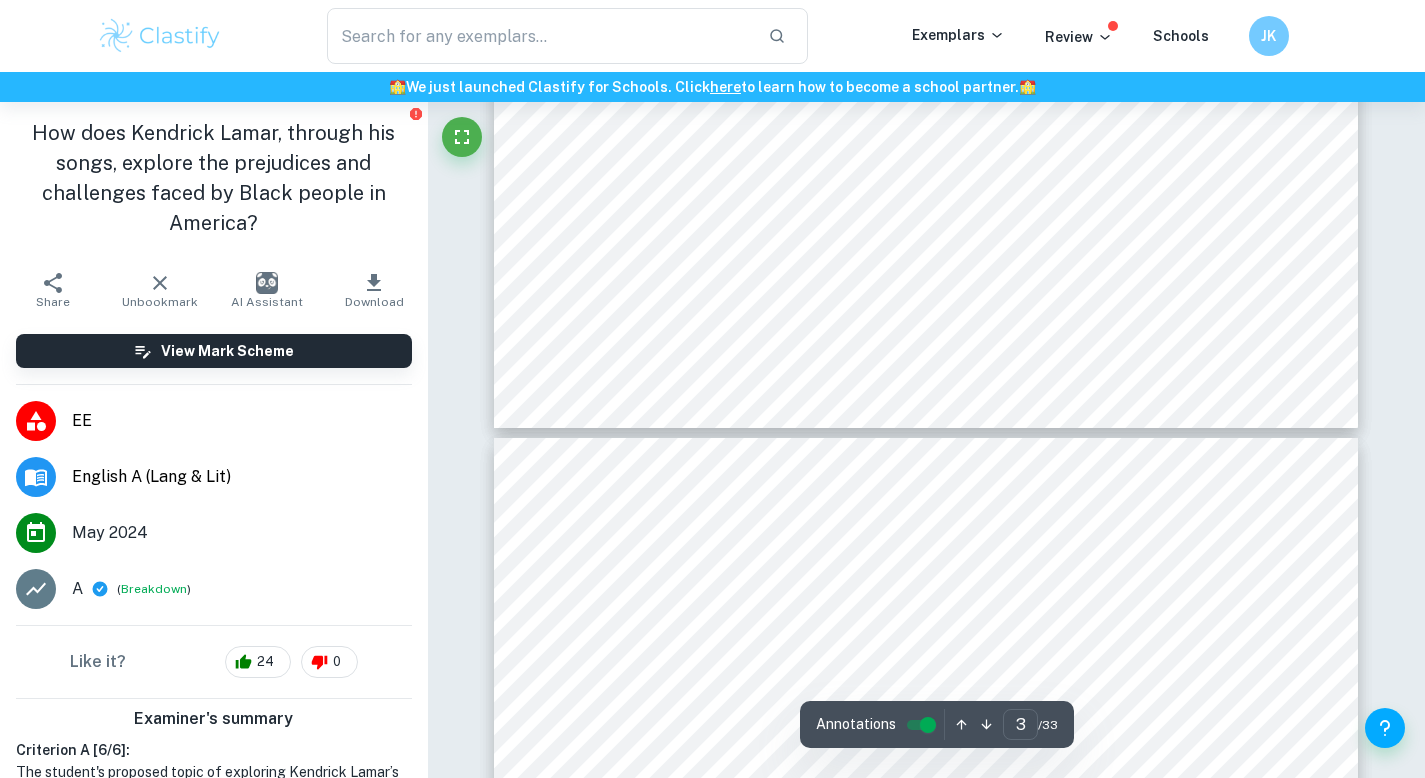 scroll, scrollTop: 2569, scrollLeft: 0, axis: vertical 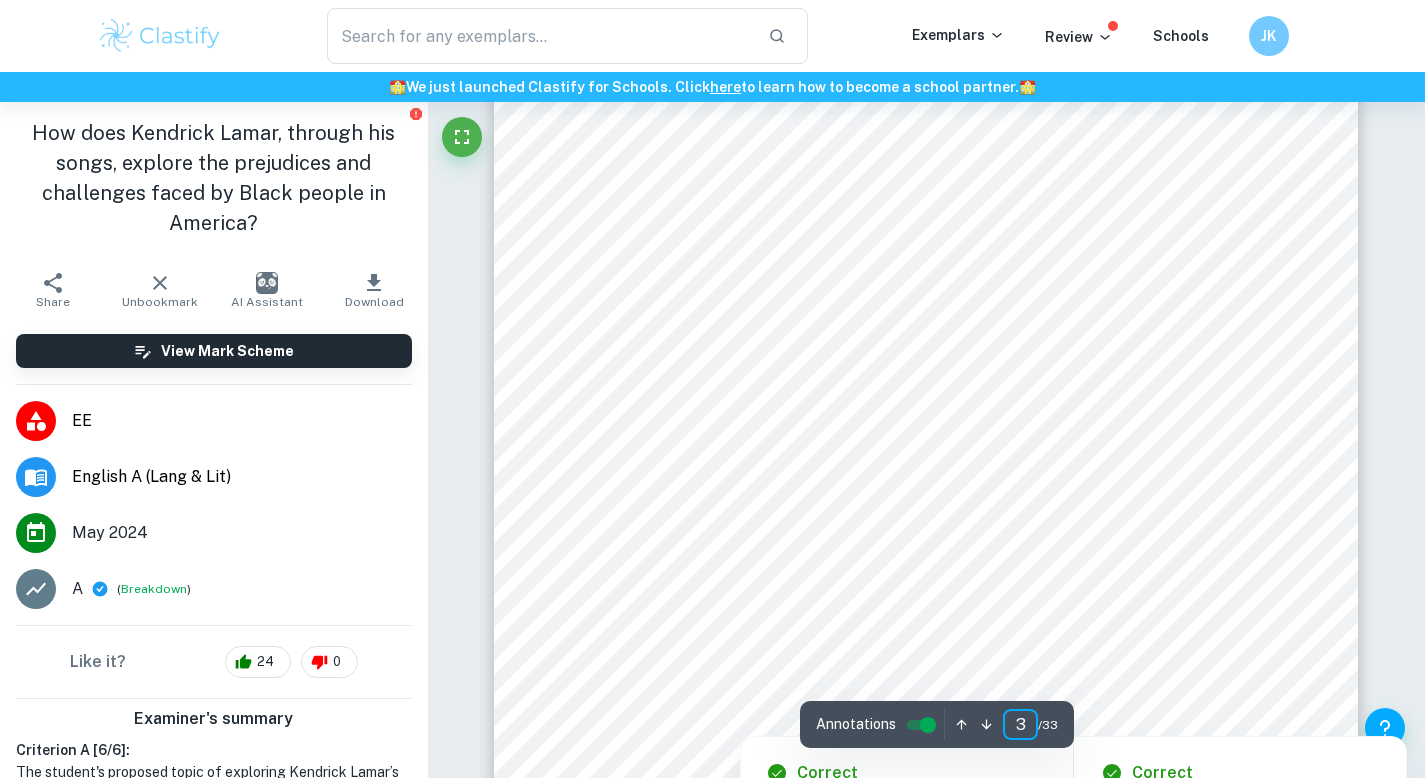 click on "3" at bounding box center [1020, 724] 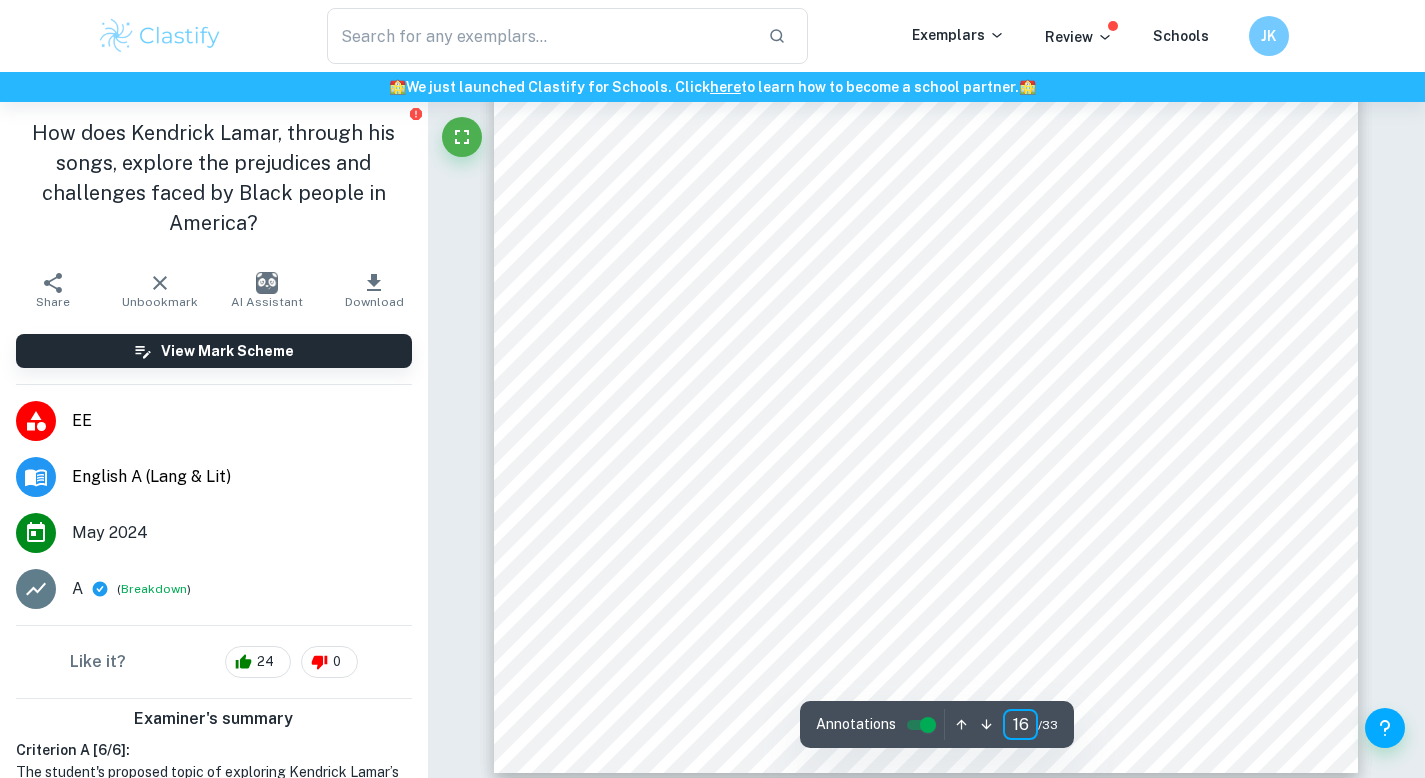 scroll, scrollTop: 17553, scrollLeft: 0, axis: vertical 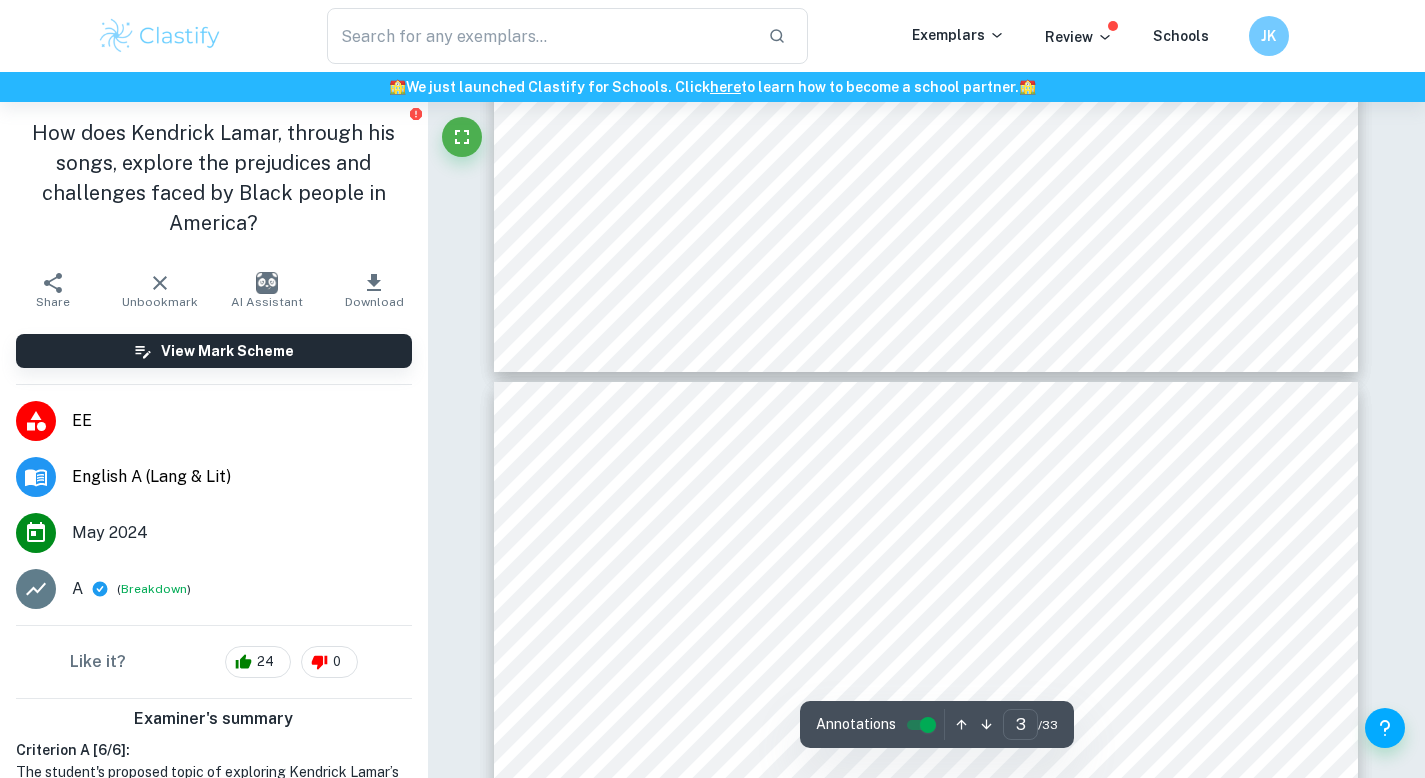 type on "4" 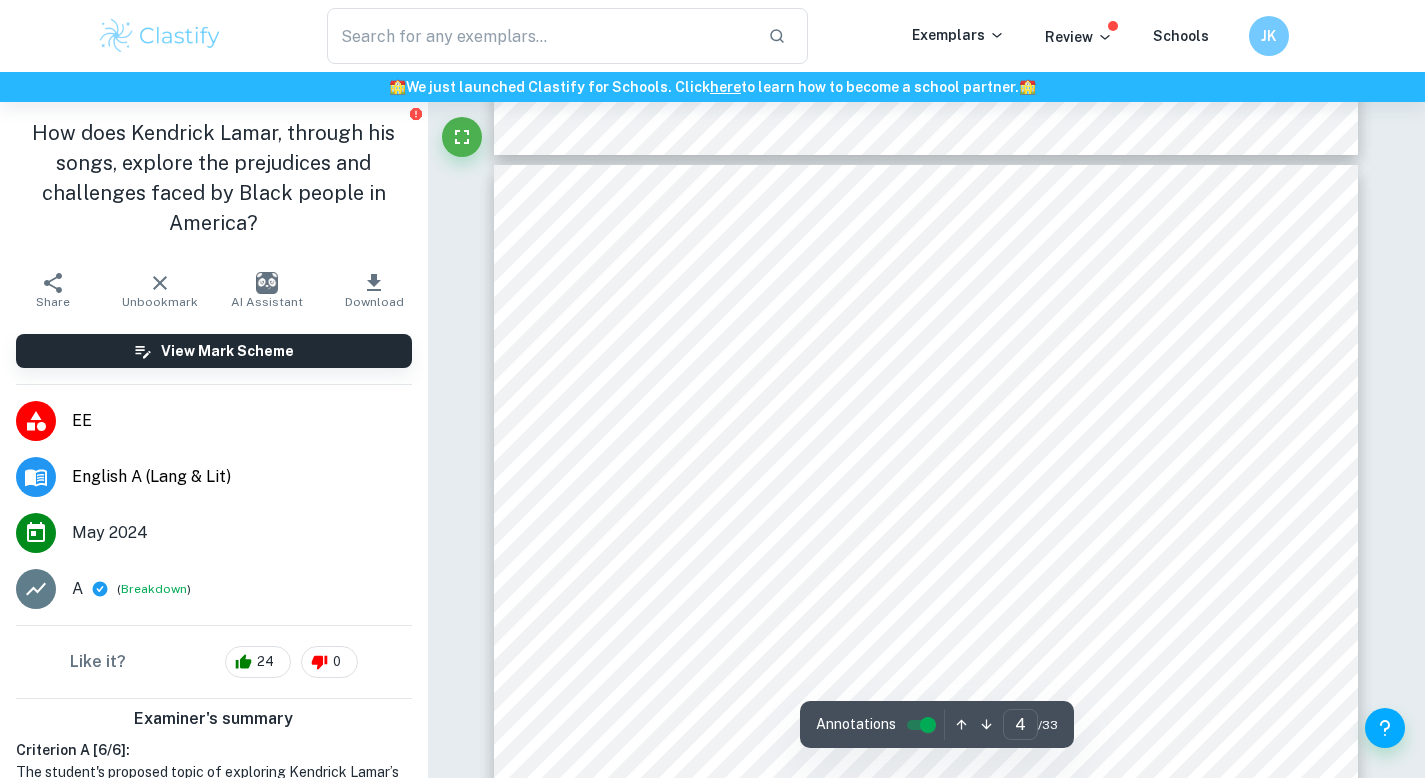 scroll, scrollTop: 3483, scrollLeft: 0, axis: vertical 